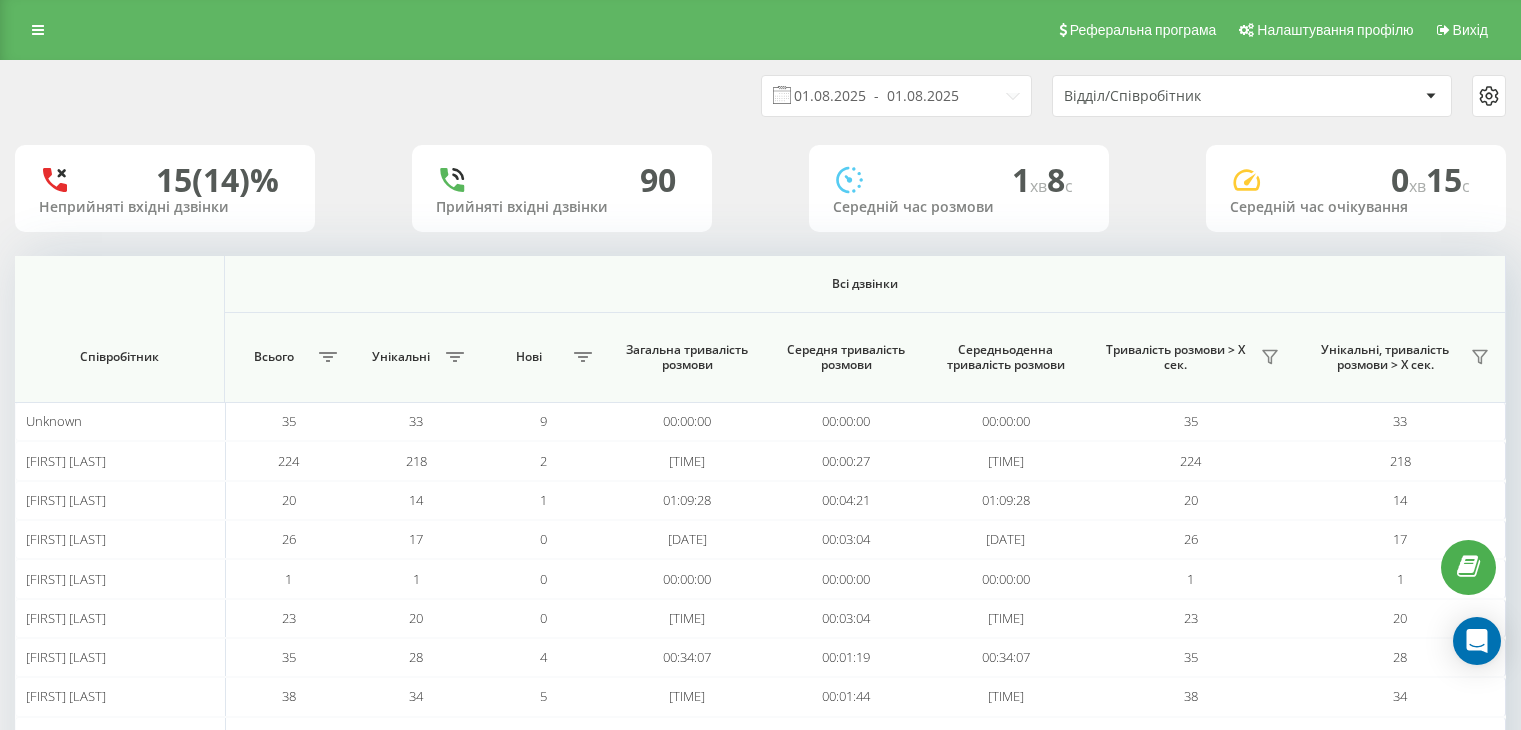 scroll, scrollTop: 0, scrollLeft: 0, axis: both 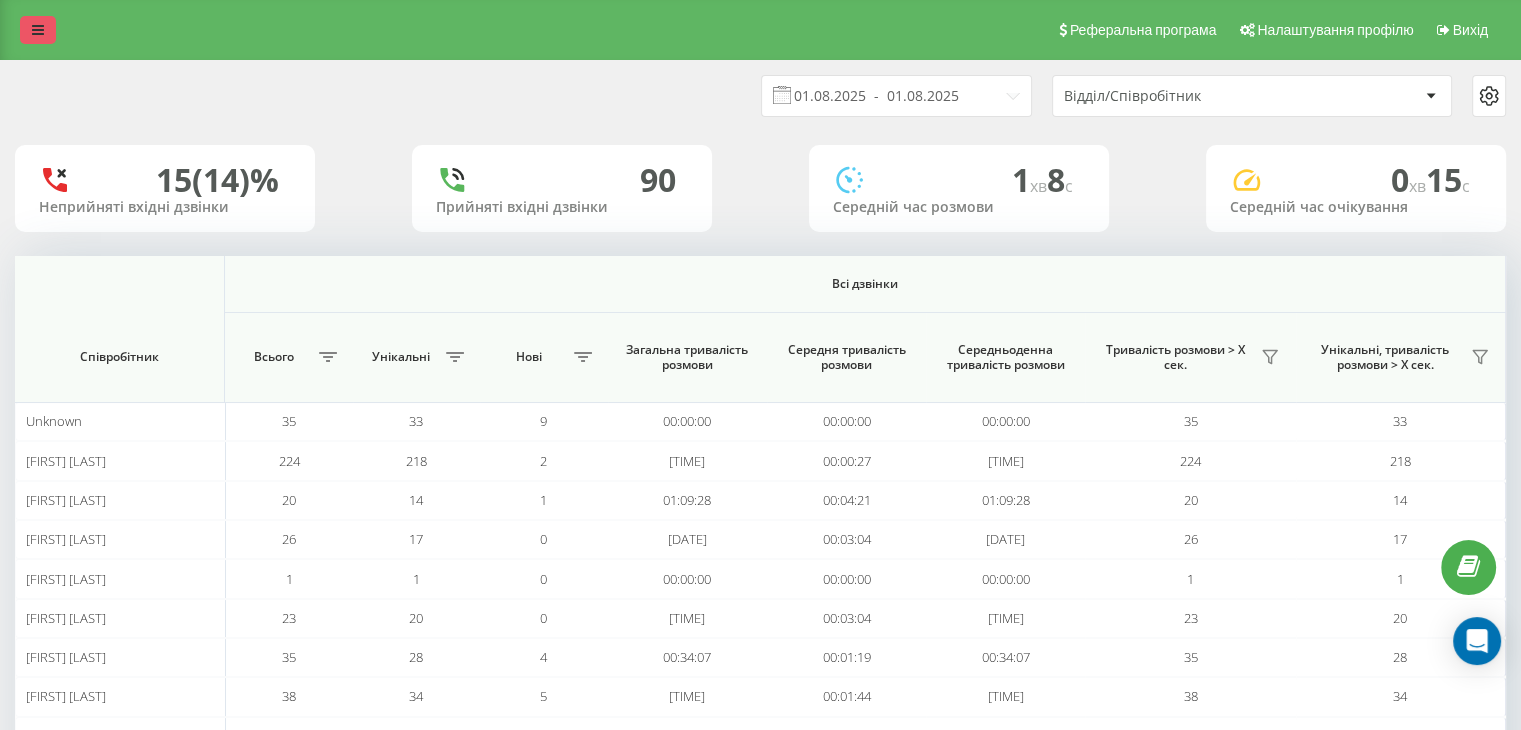 click at bounding box center [38, 30] 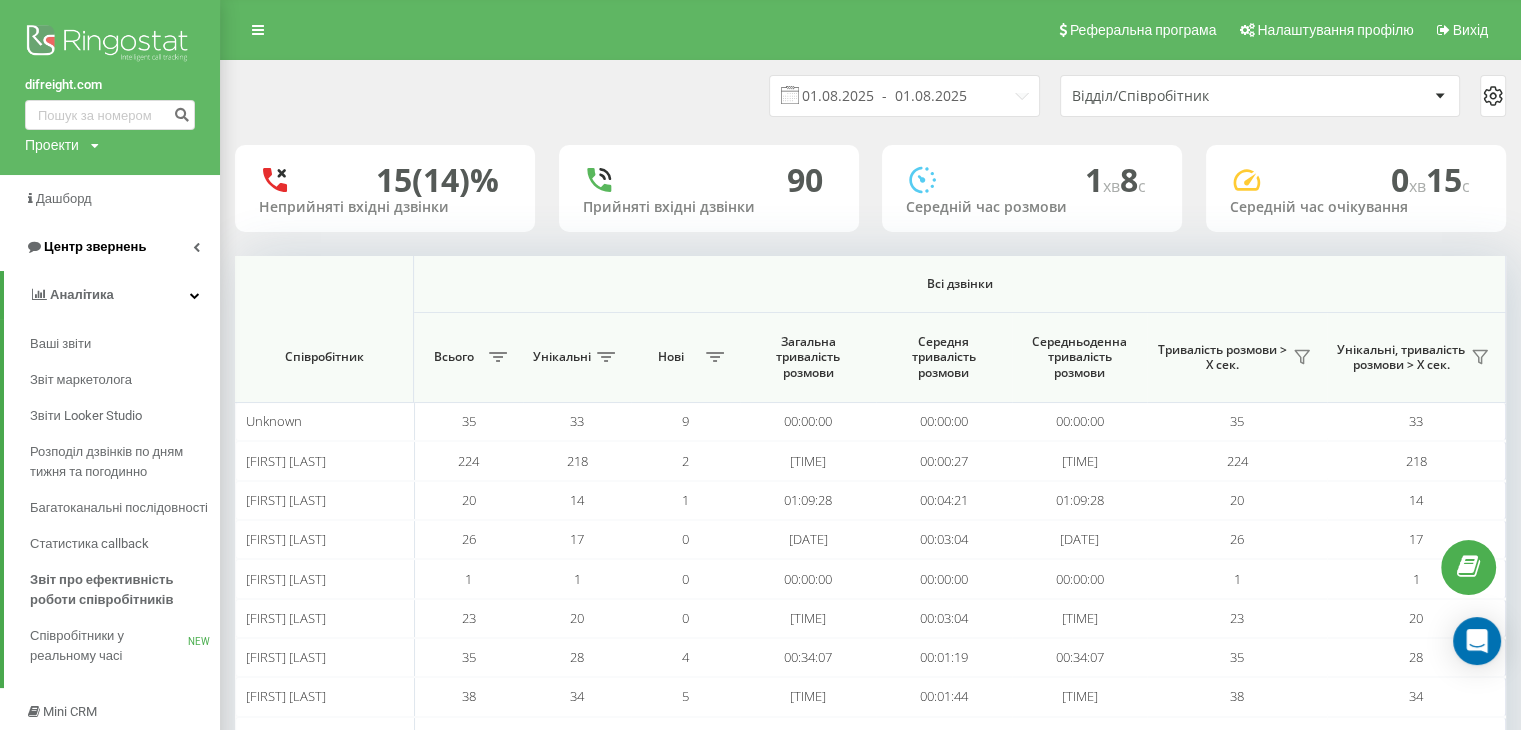 click on "Центр звернень" at bounding box center (95, 246) 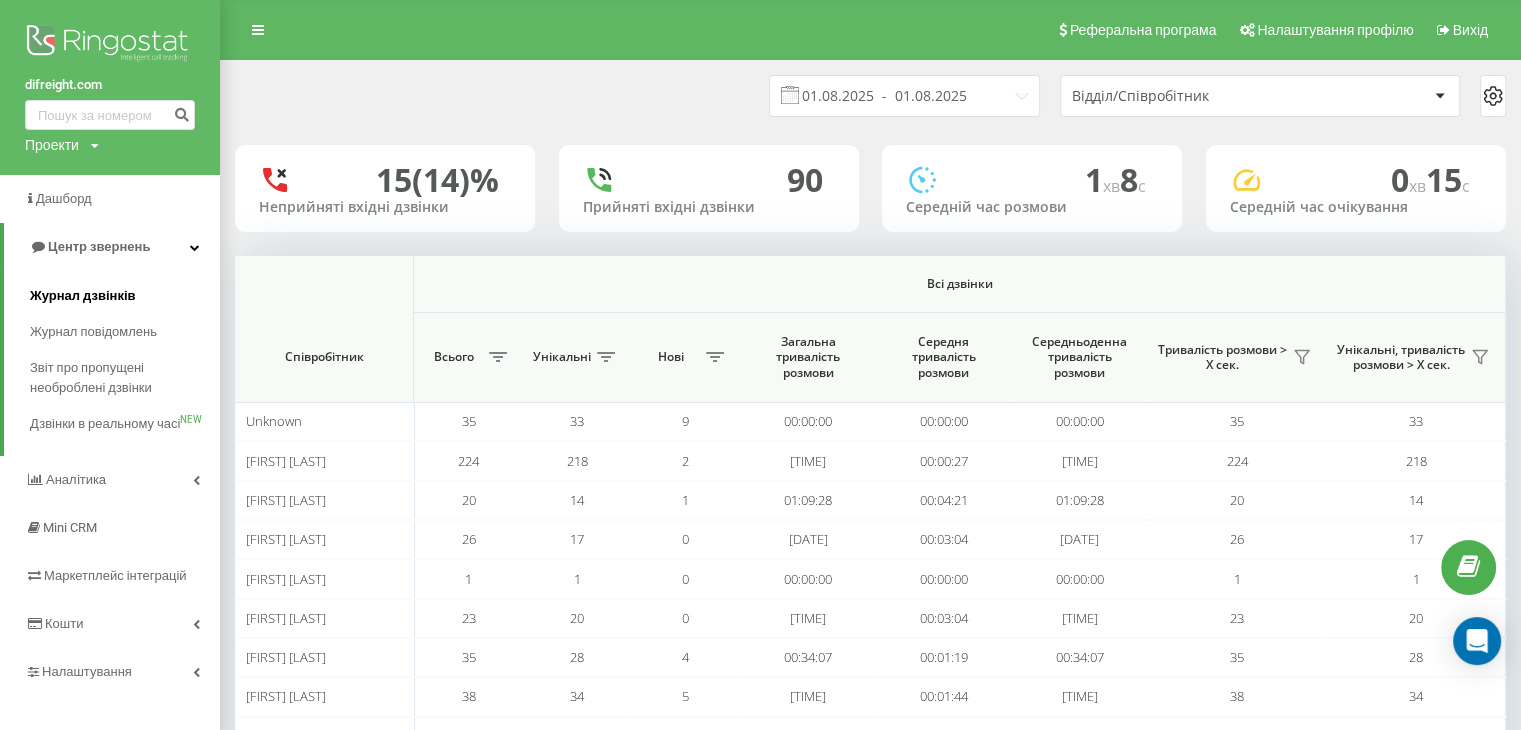 click on "Журнал дзвінків" at bounding box center (83, 296) 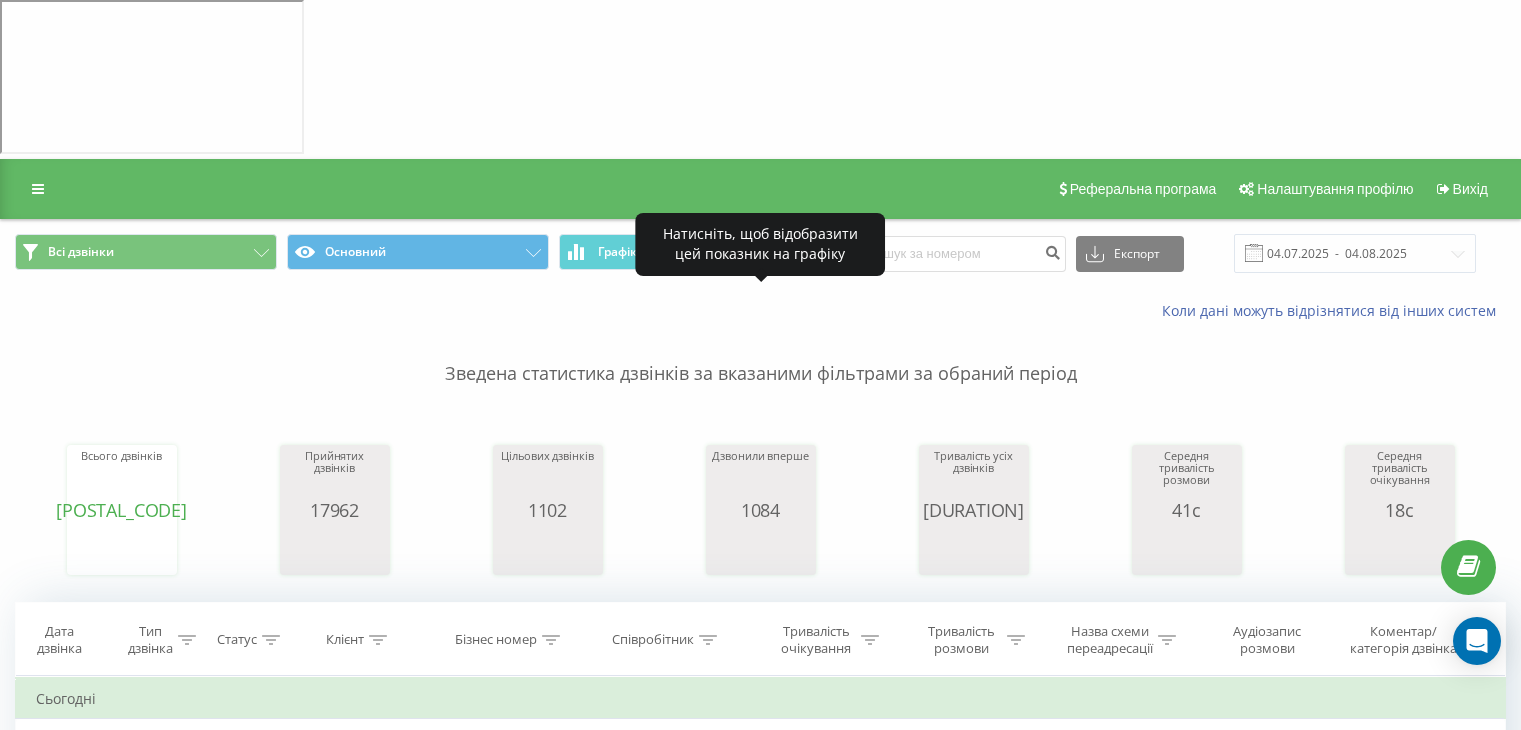 scroll, scrollTop: 0, scrollLeft: 0, axis: both 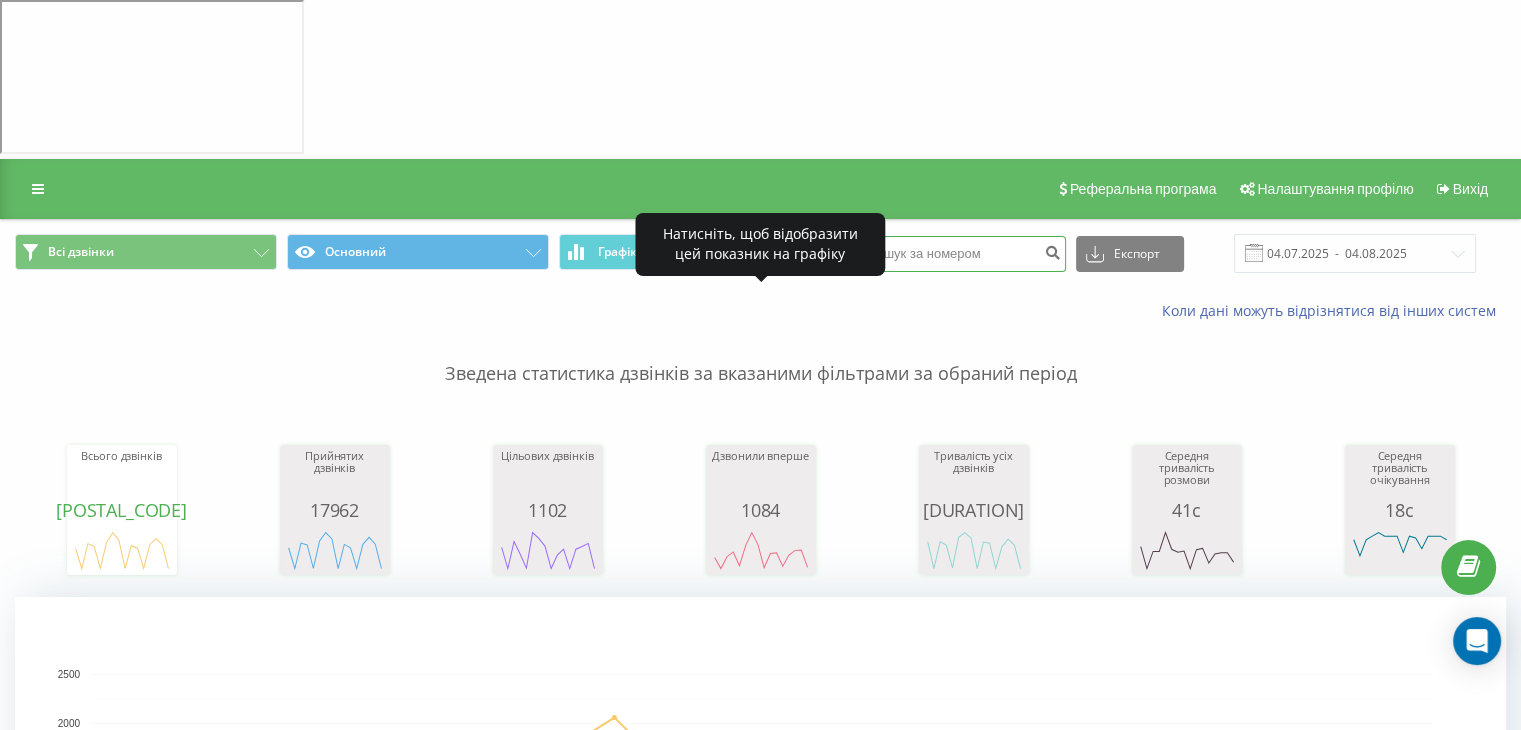 click at bounding box center (960, 254) 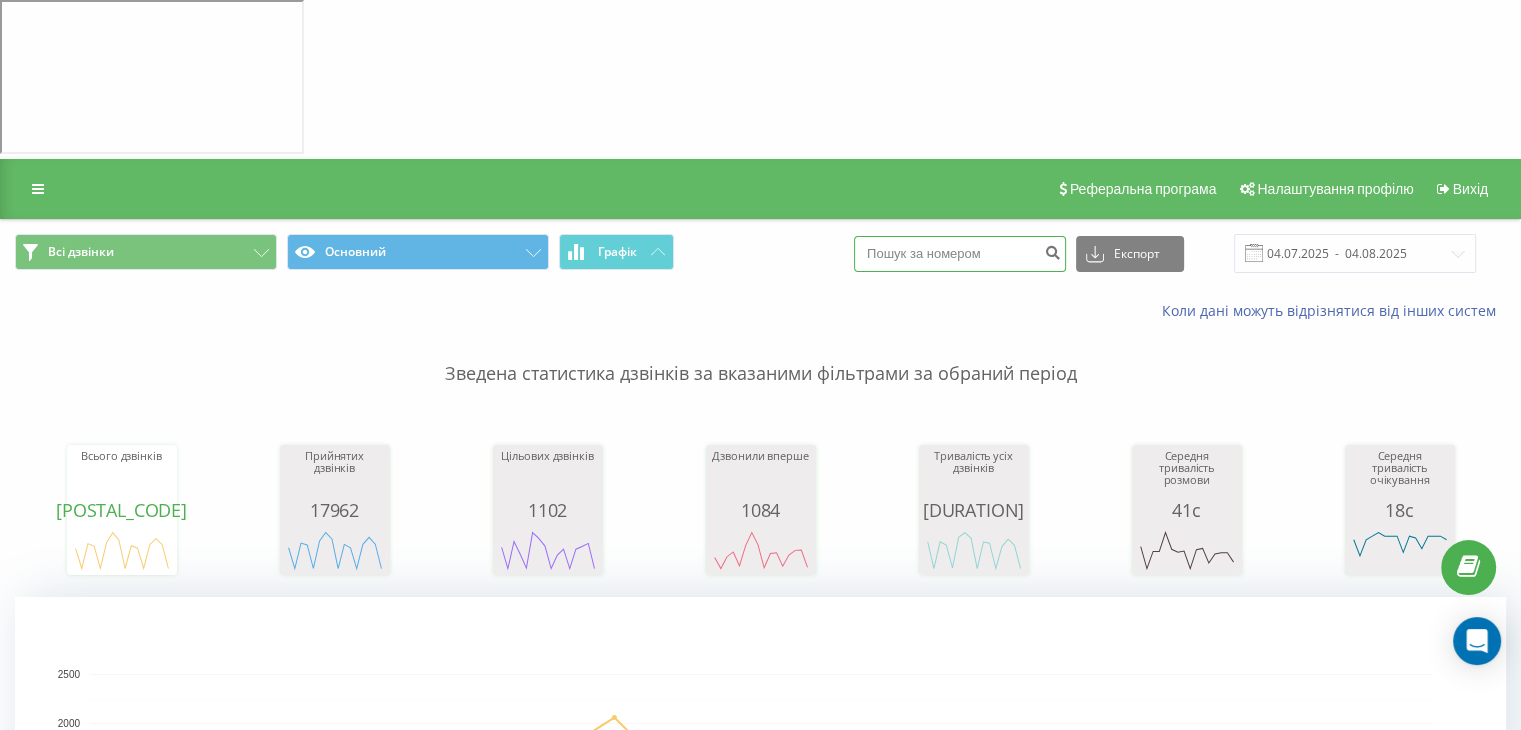 paste on "+380930103884" 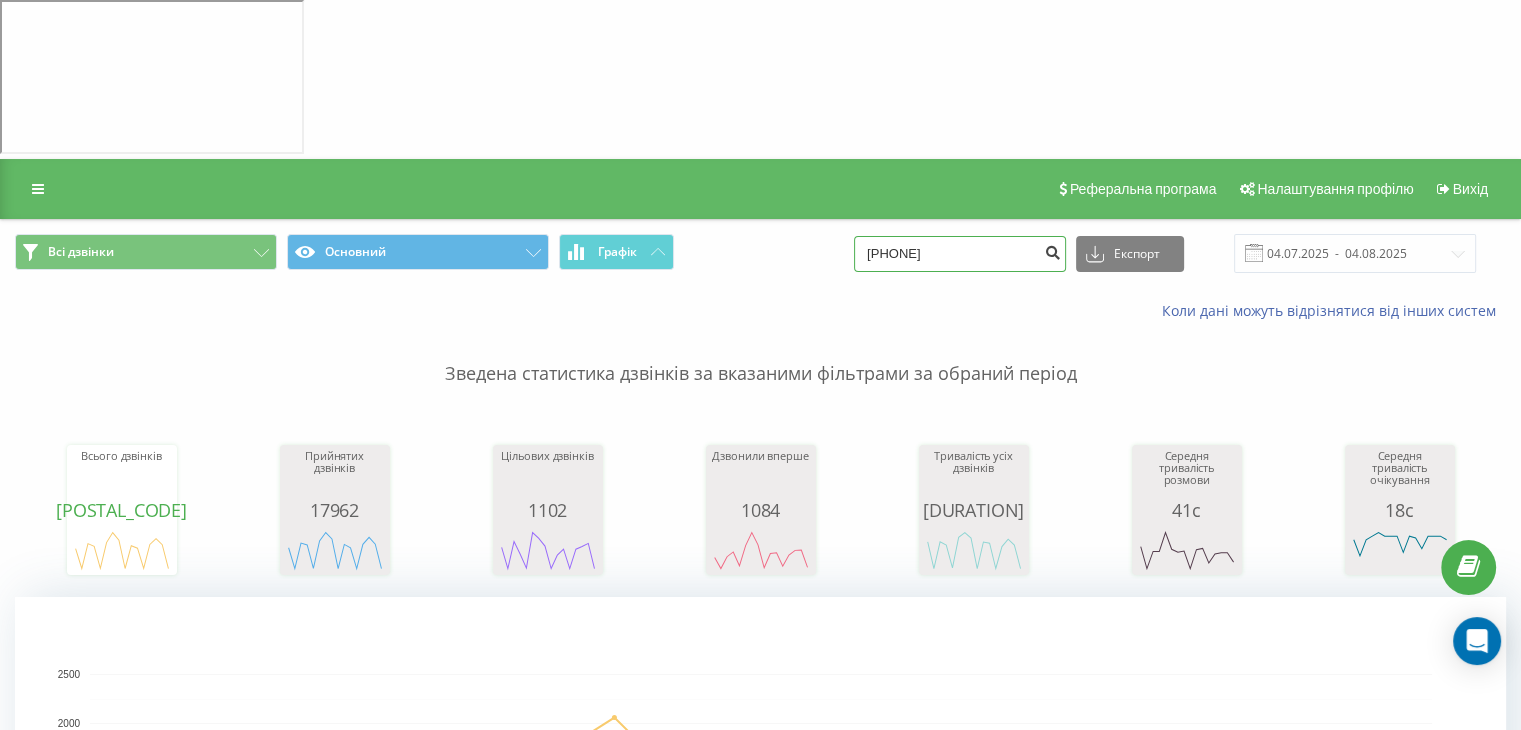 type on "+380930103884" 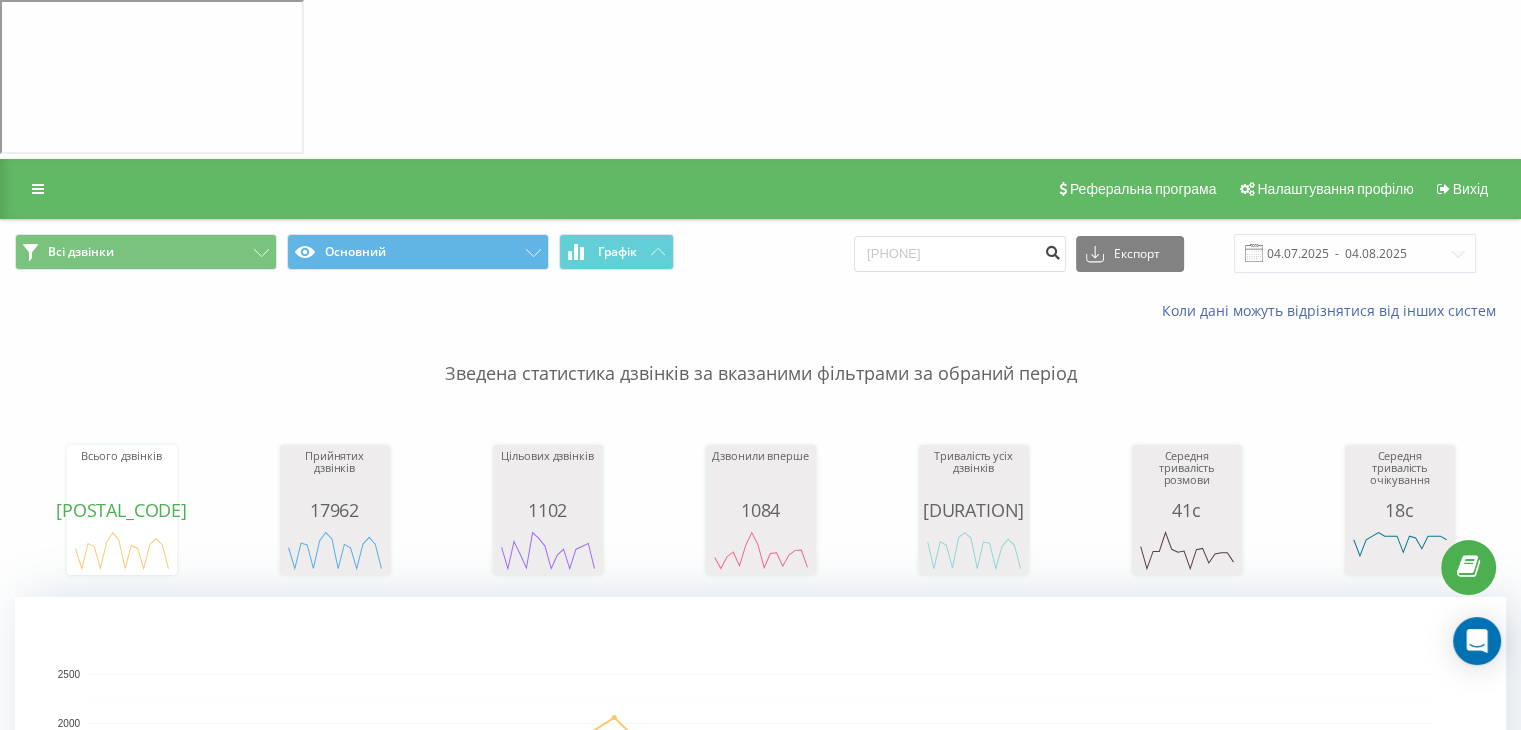 click at bounding box center [1052, 250] 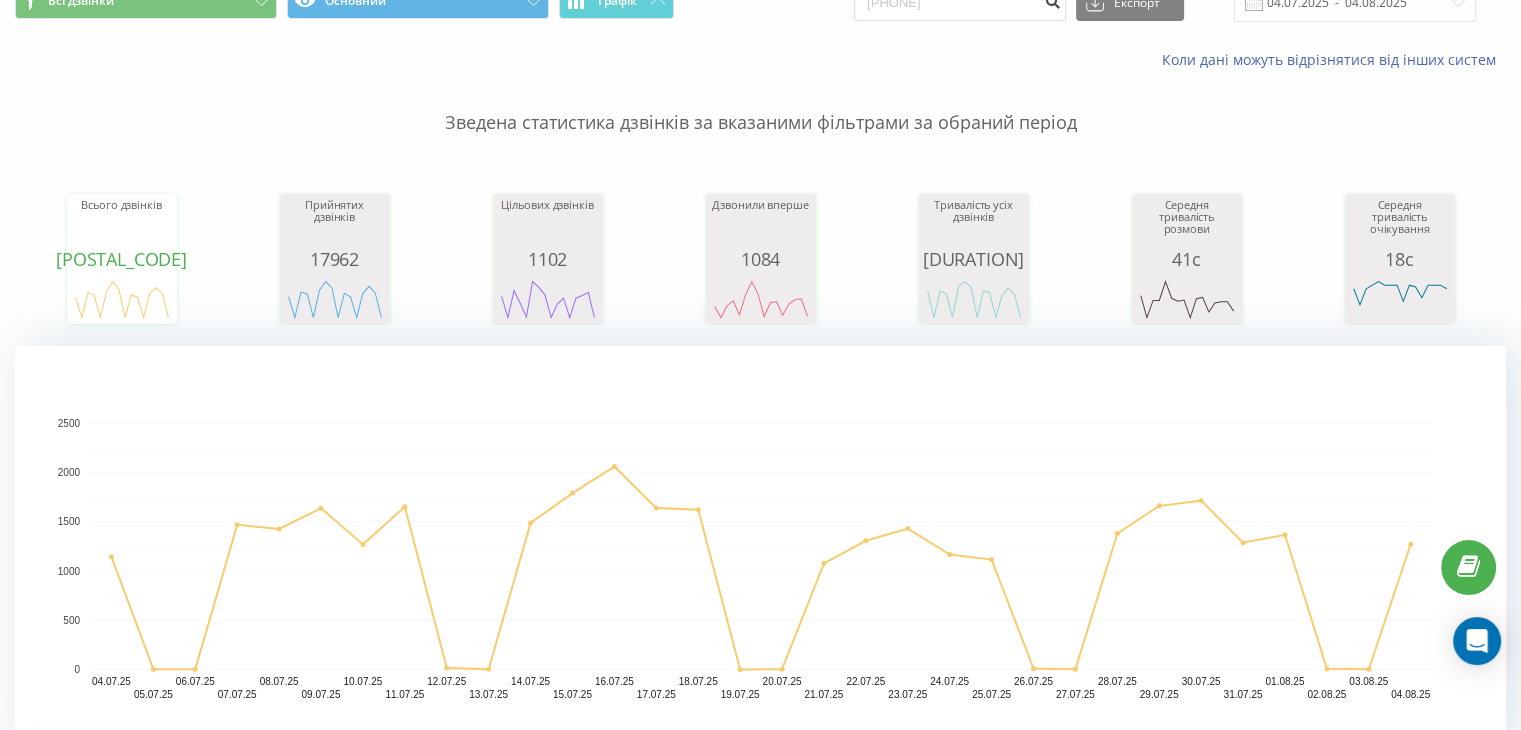 scroll, scrollTop: 400, scrollLeft: 0, axis: vertical 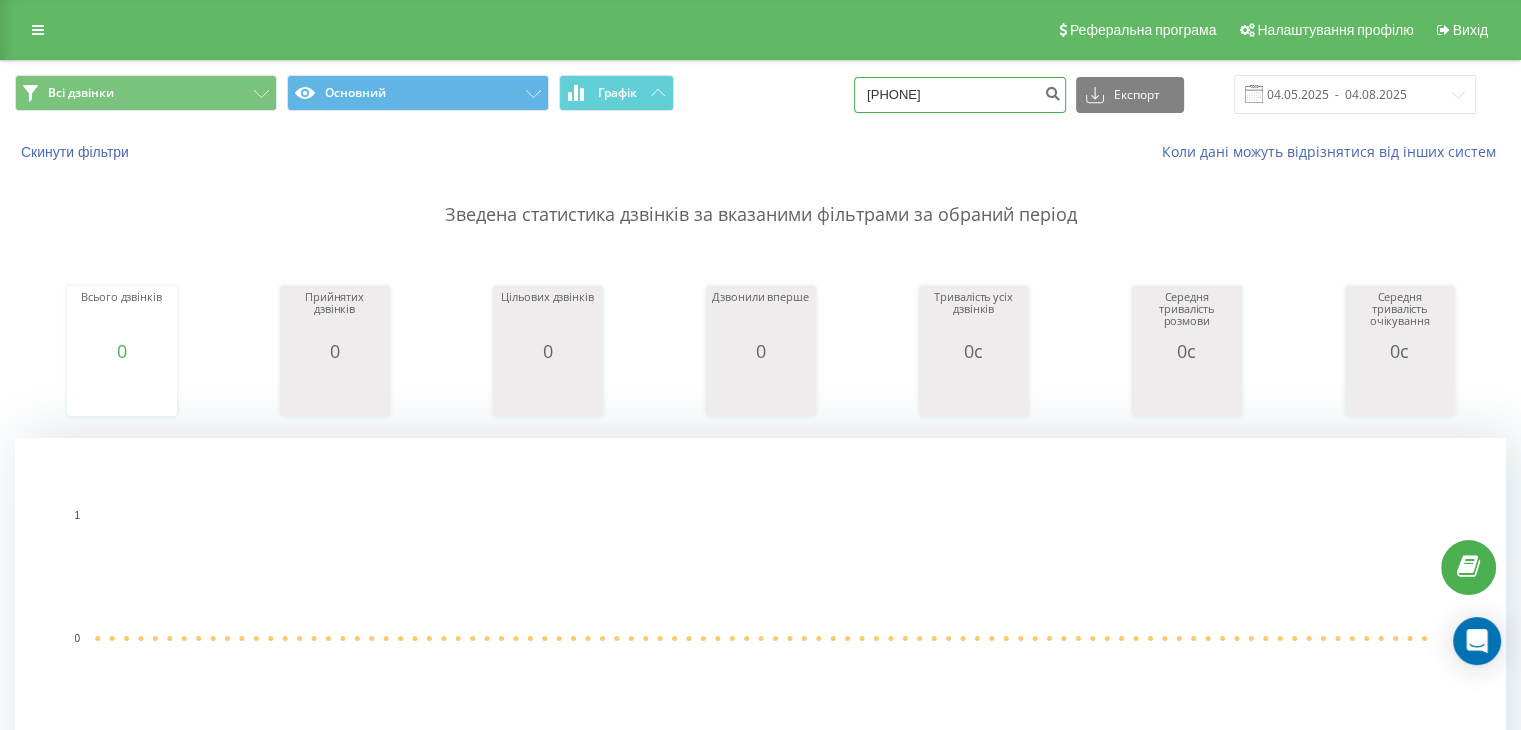 drag, startPoint x: 989, startPoint y: 96, endPoint x: 858, endPoint y: 73, distance: 133.00375 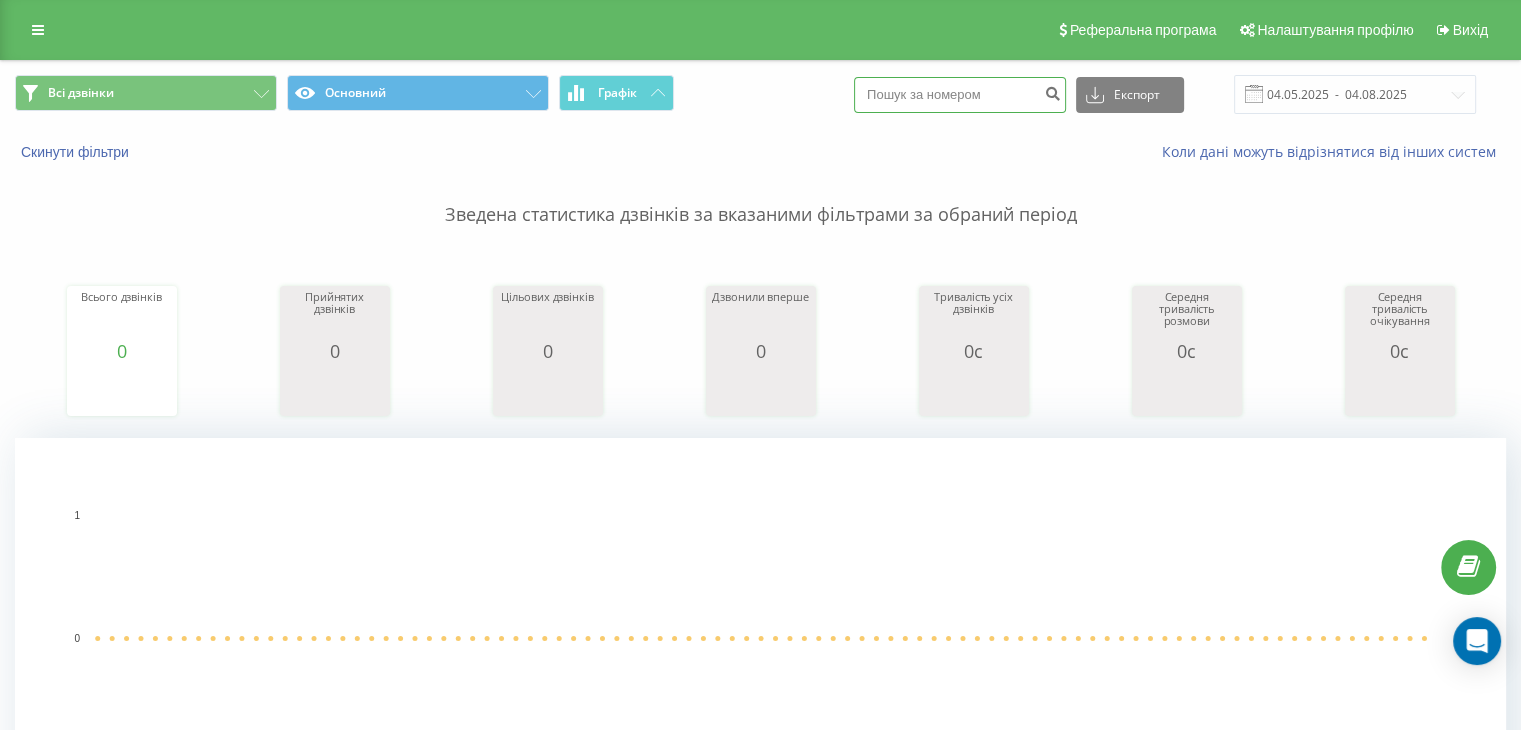 type 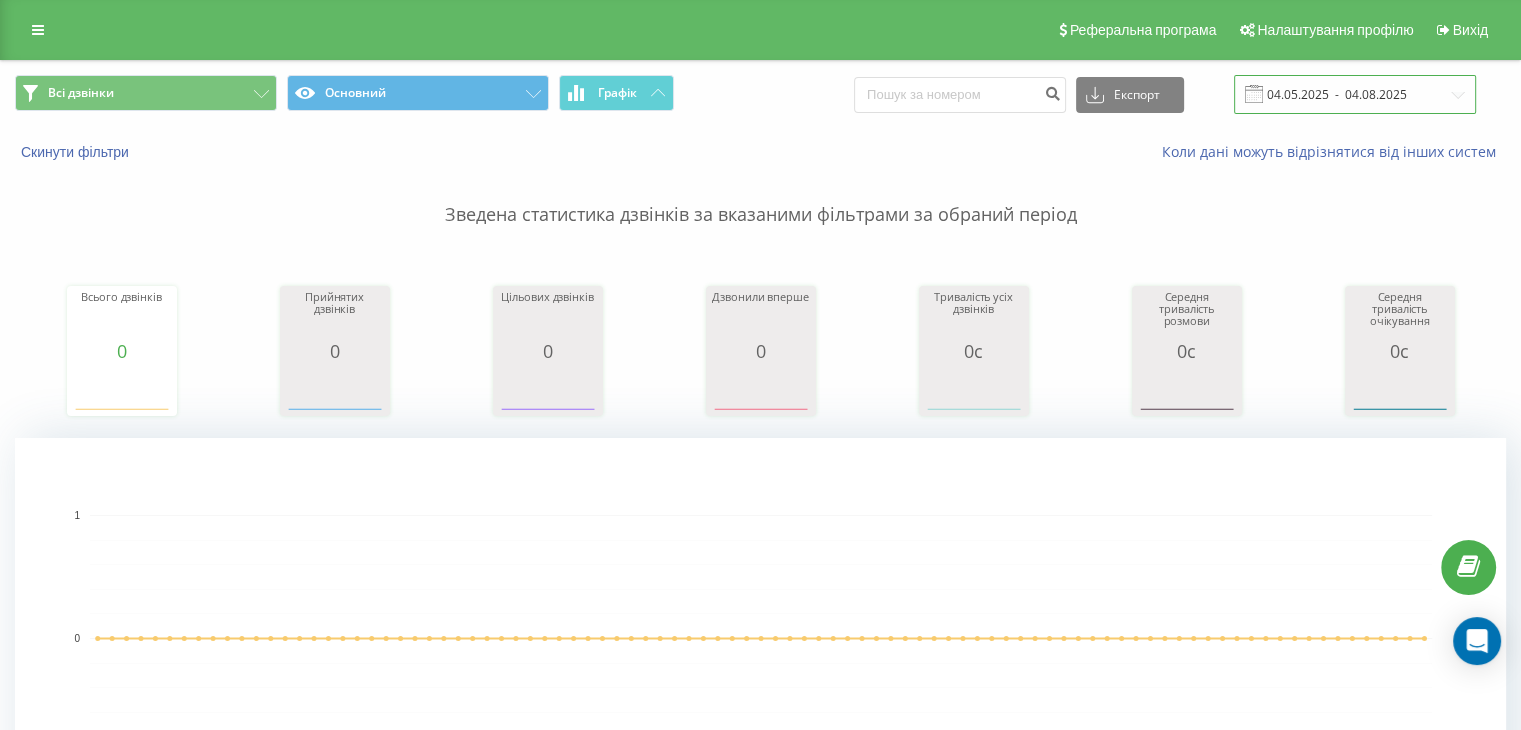 click on "04.05.2025  -  04.08.2025" at bounding box center [1355, 94] 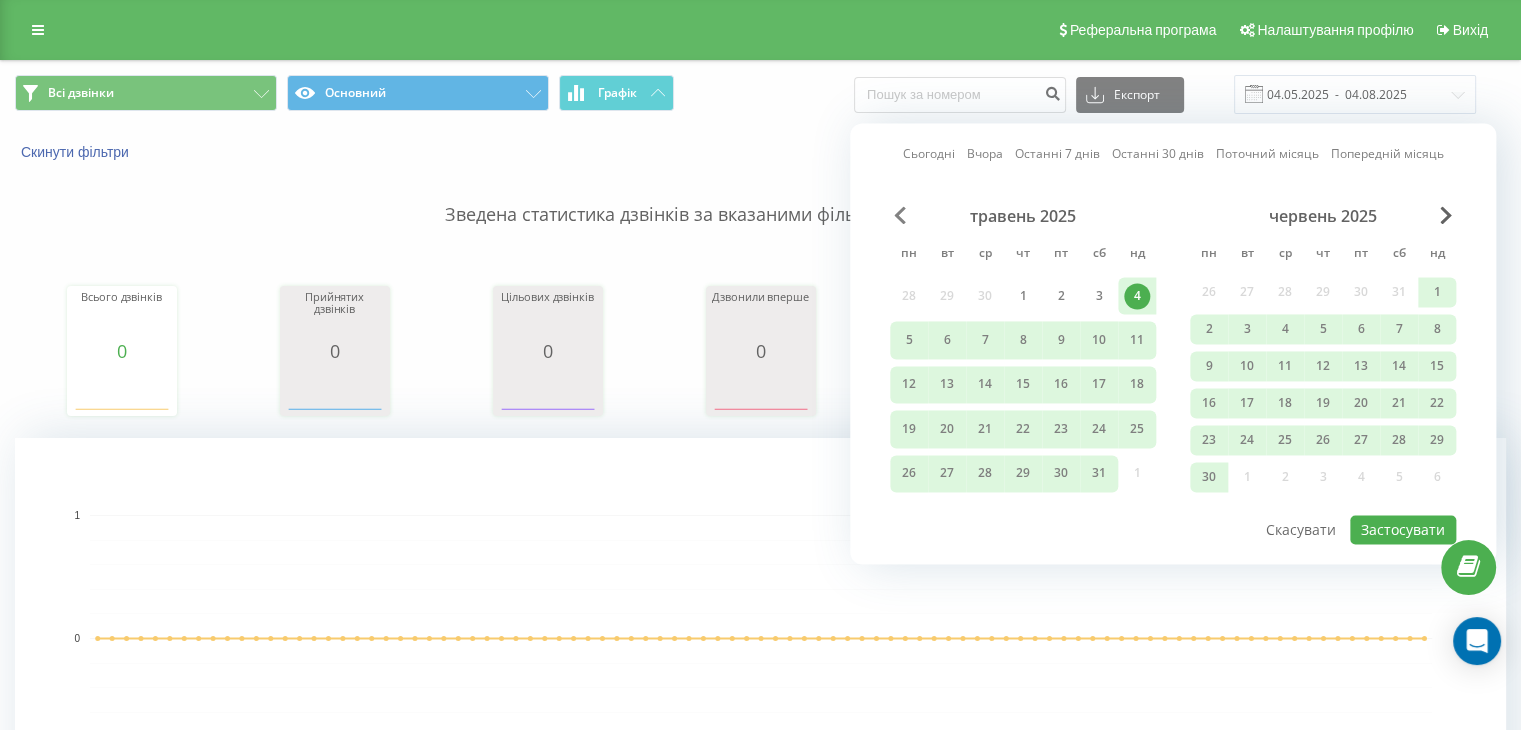 click at bounding box center [900, 215] 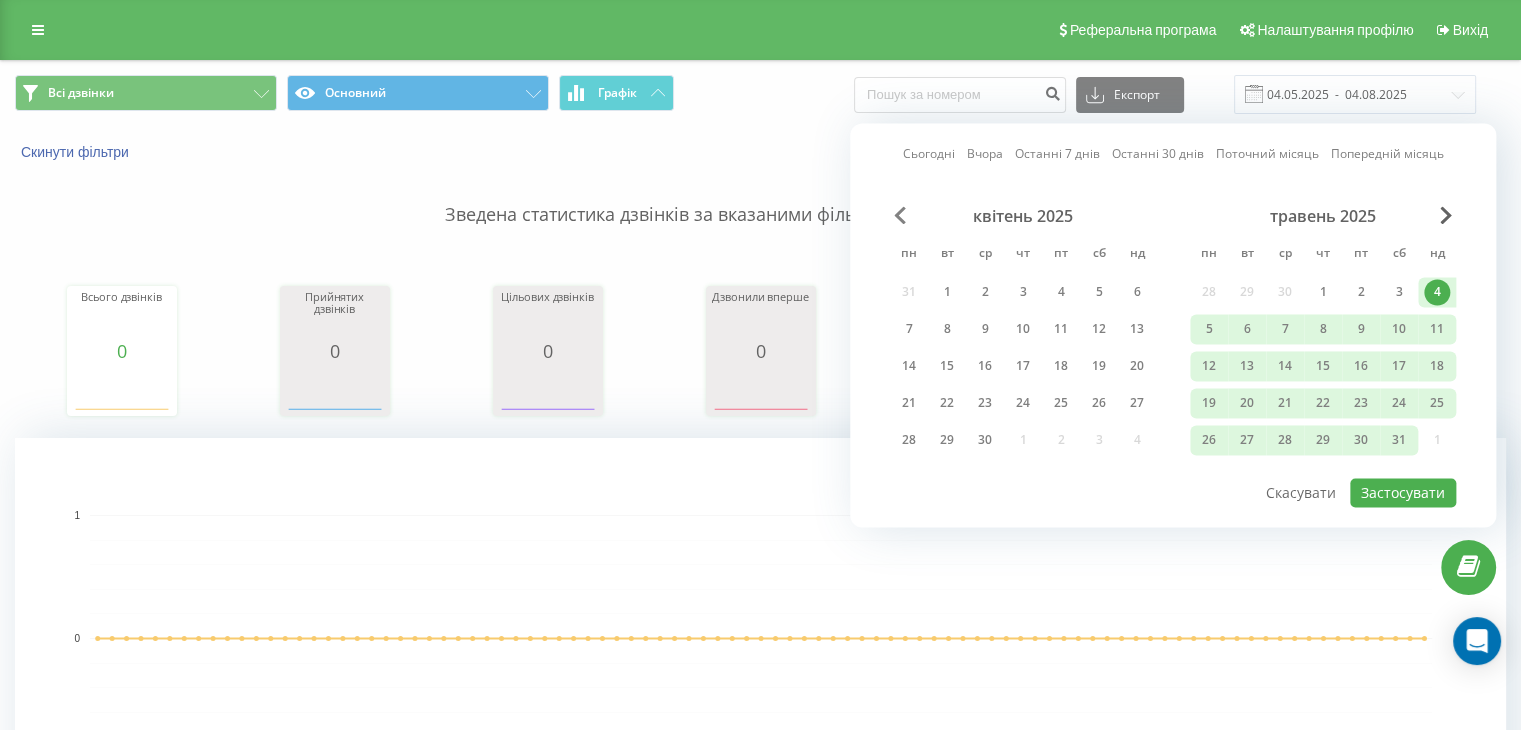 click at bounding box center (900, 215) 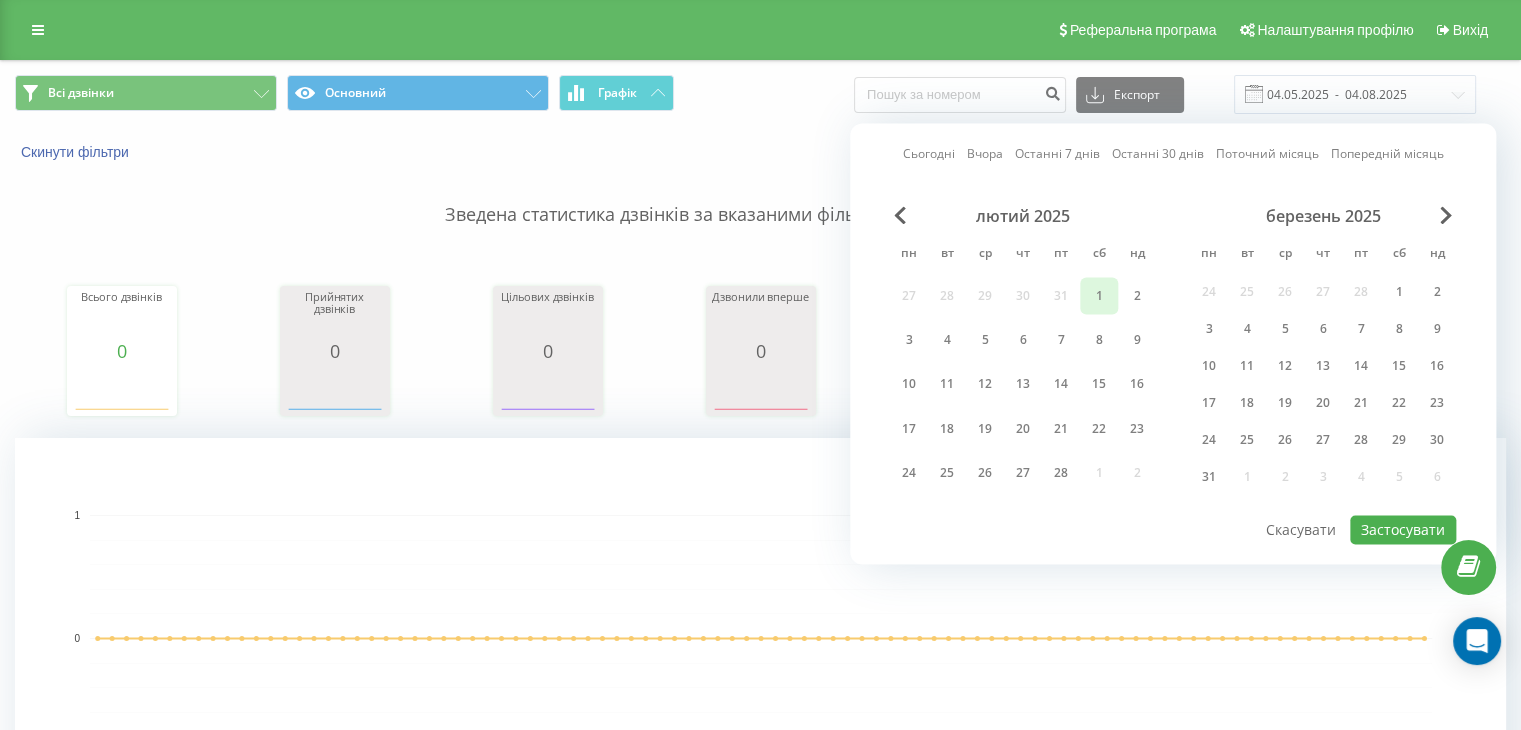 click on "1" at bounding box center [1099, 296] 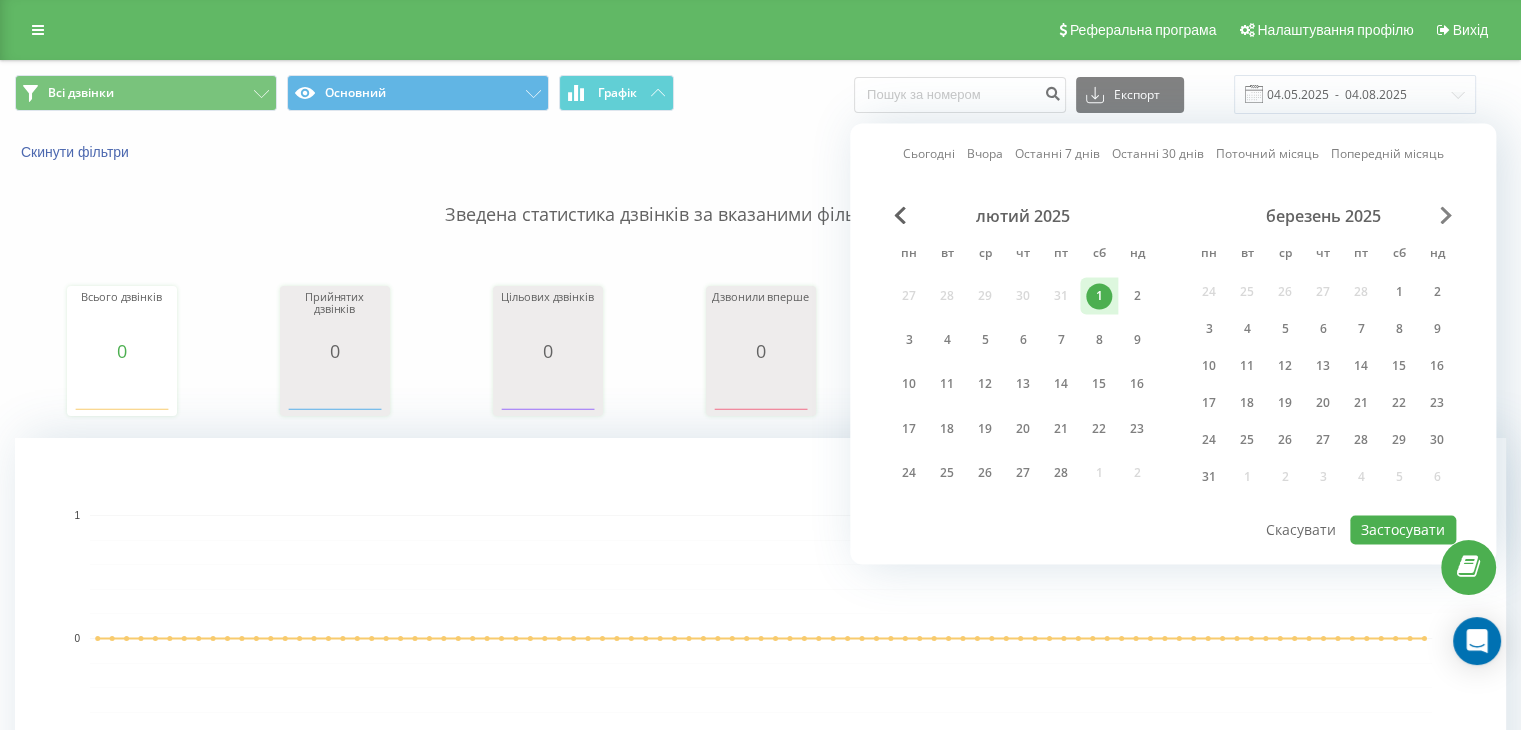 click at bounding box center (1446, 215) 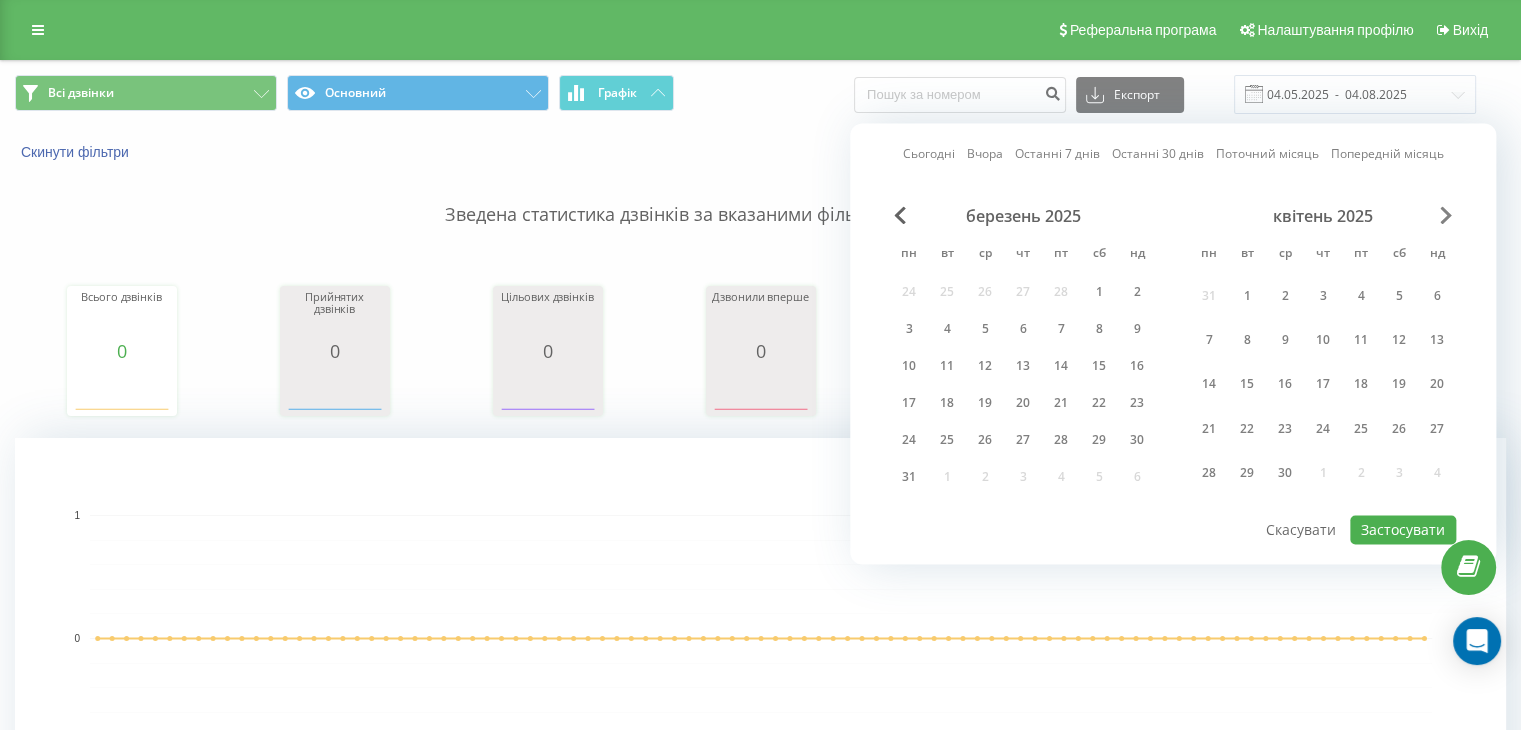 click at bounding box center [1446, 215] 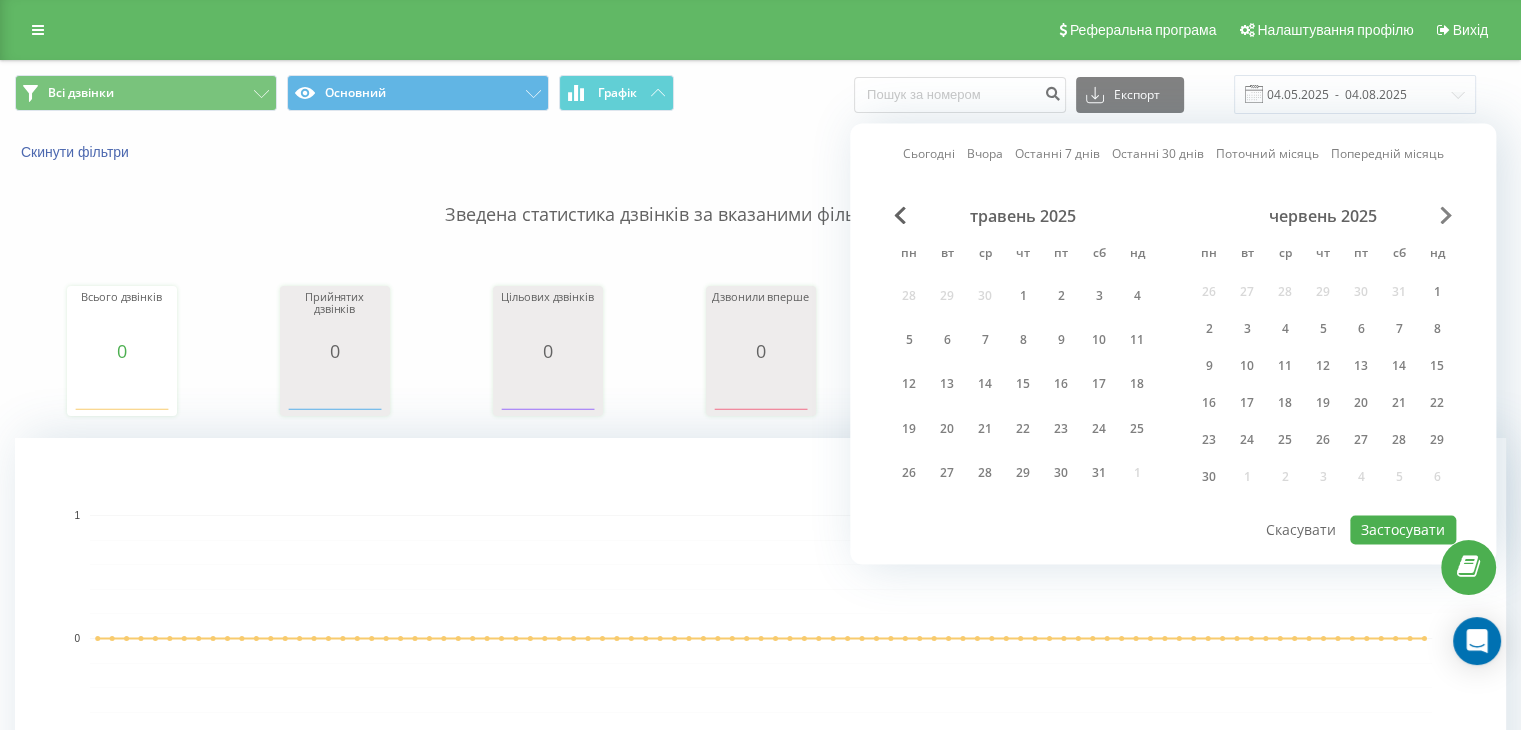 click at bounding box center [1446, 215] 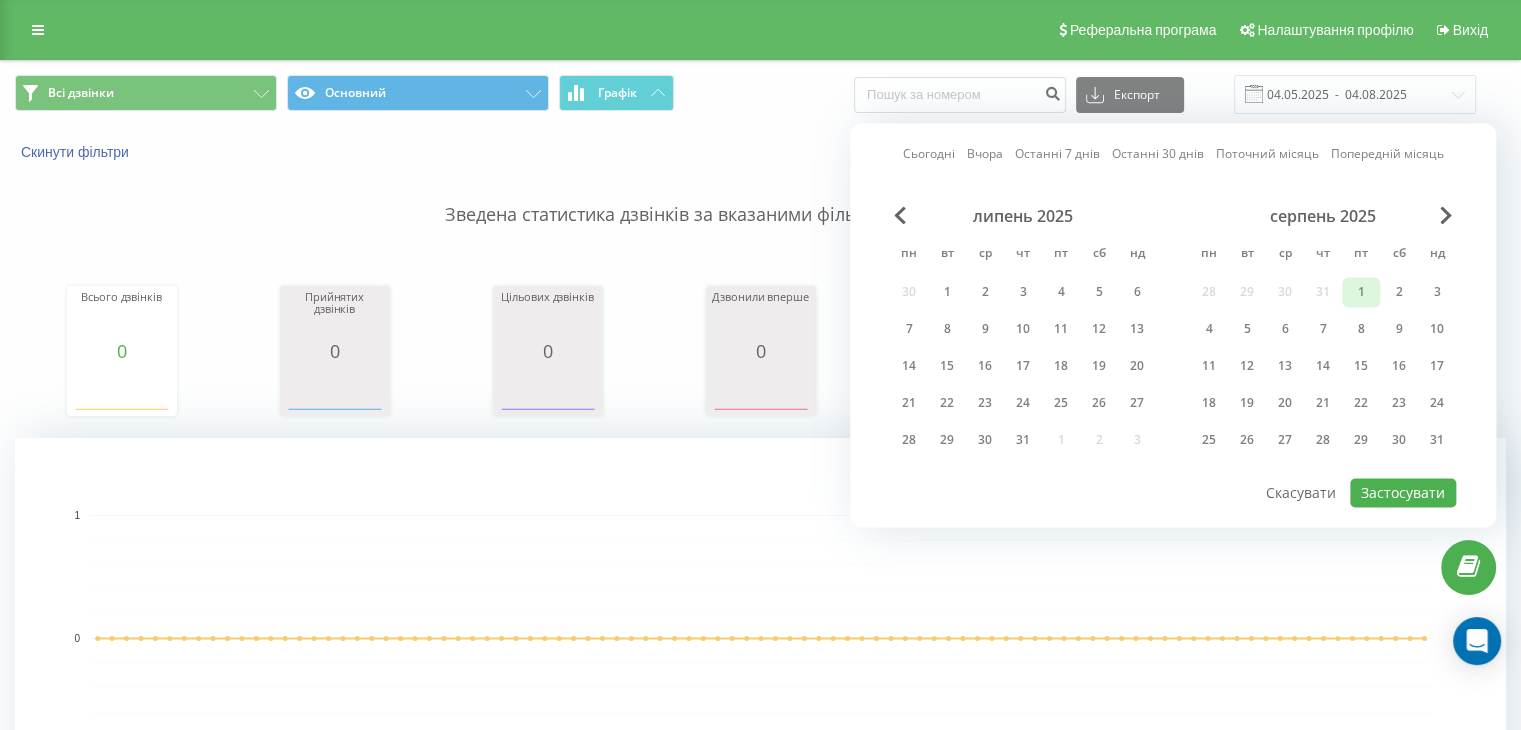 click on "1" at bounding box center (1361, 292) 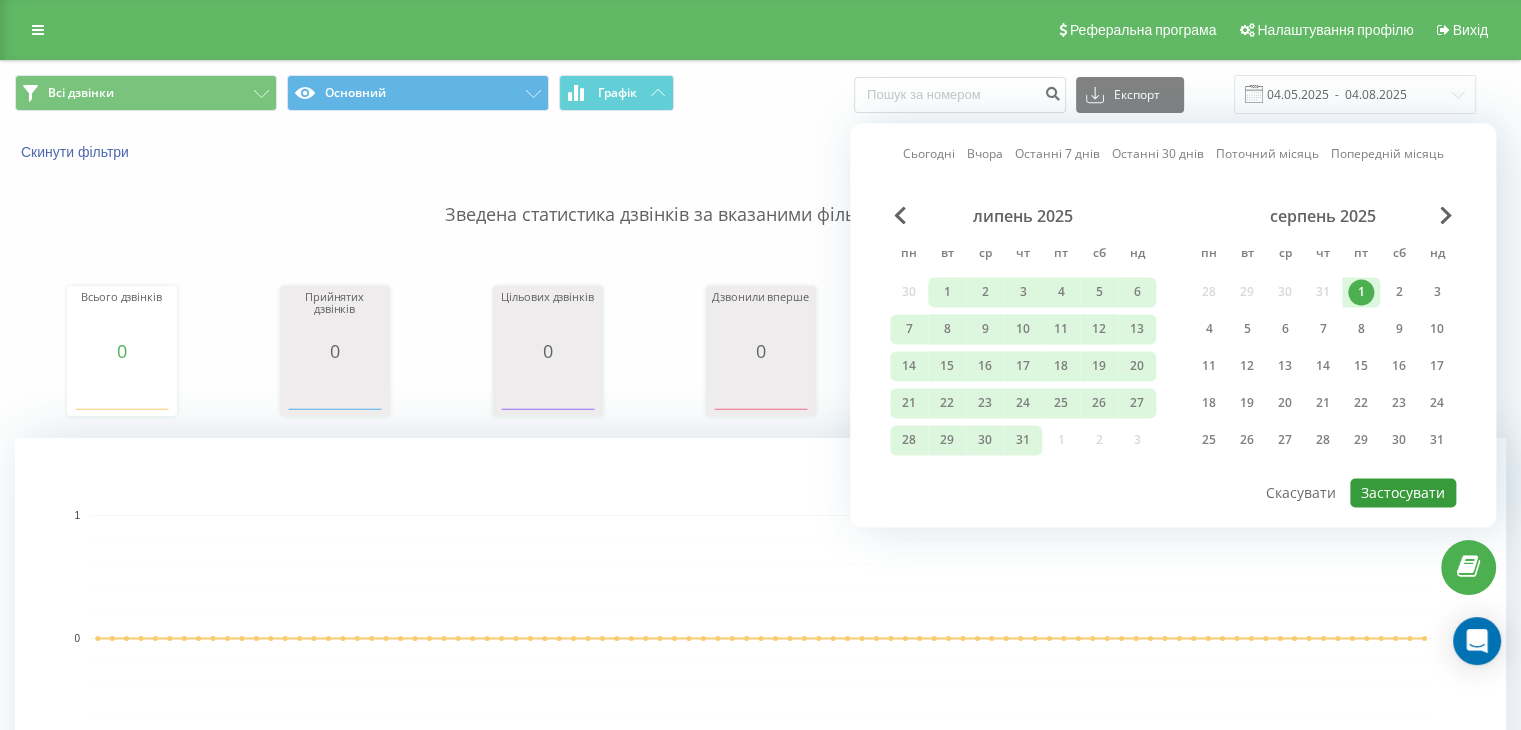 click on "Застосувати" at bounding box center [1403, 492] 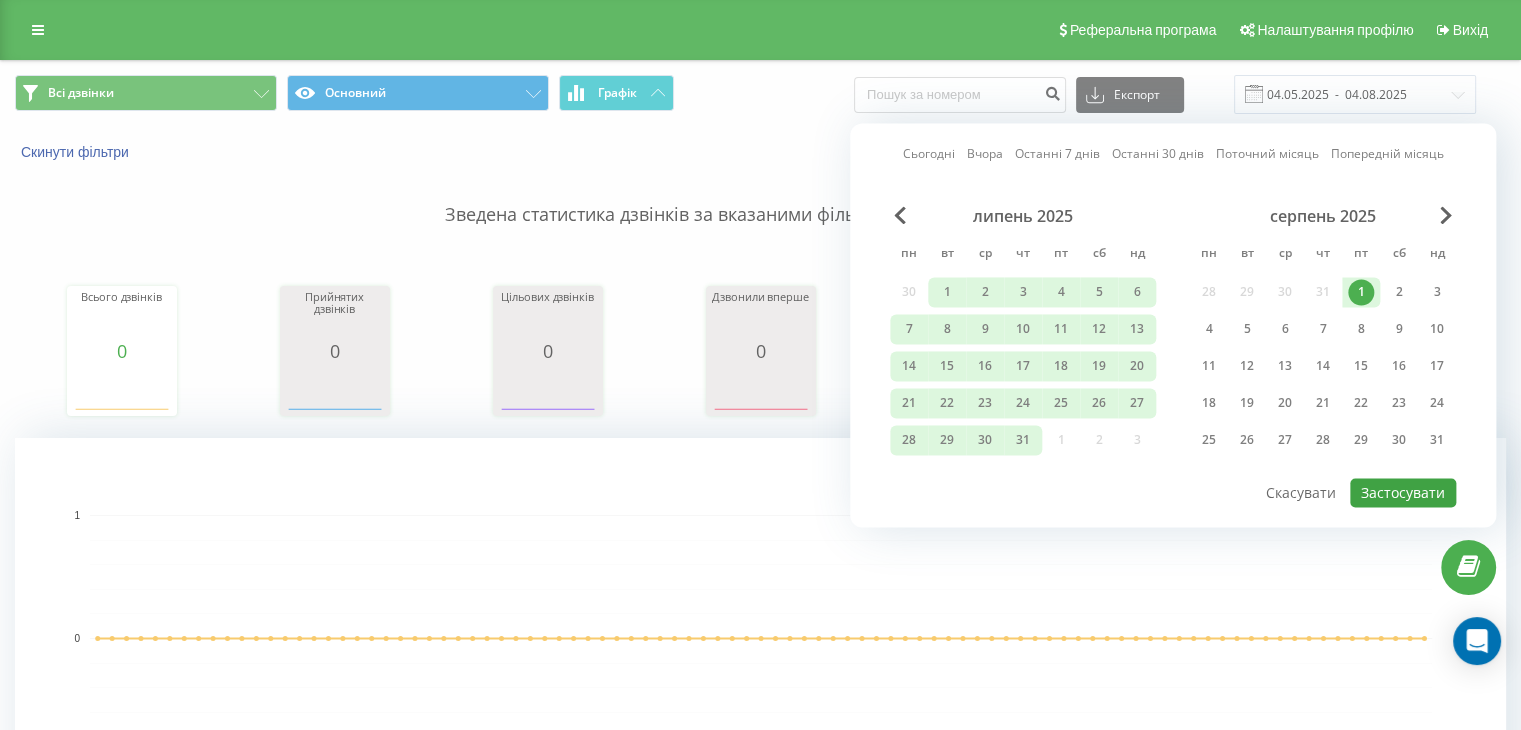 type on "01.02.2025  -  01.08.2025" 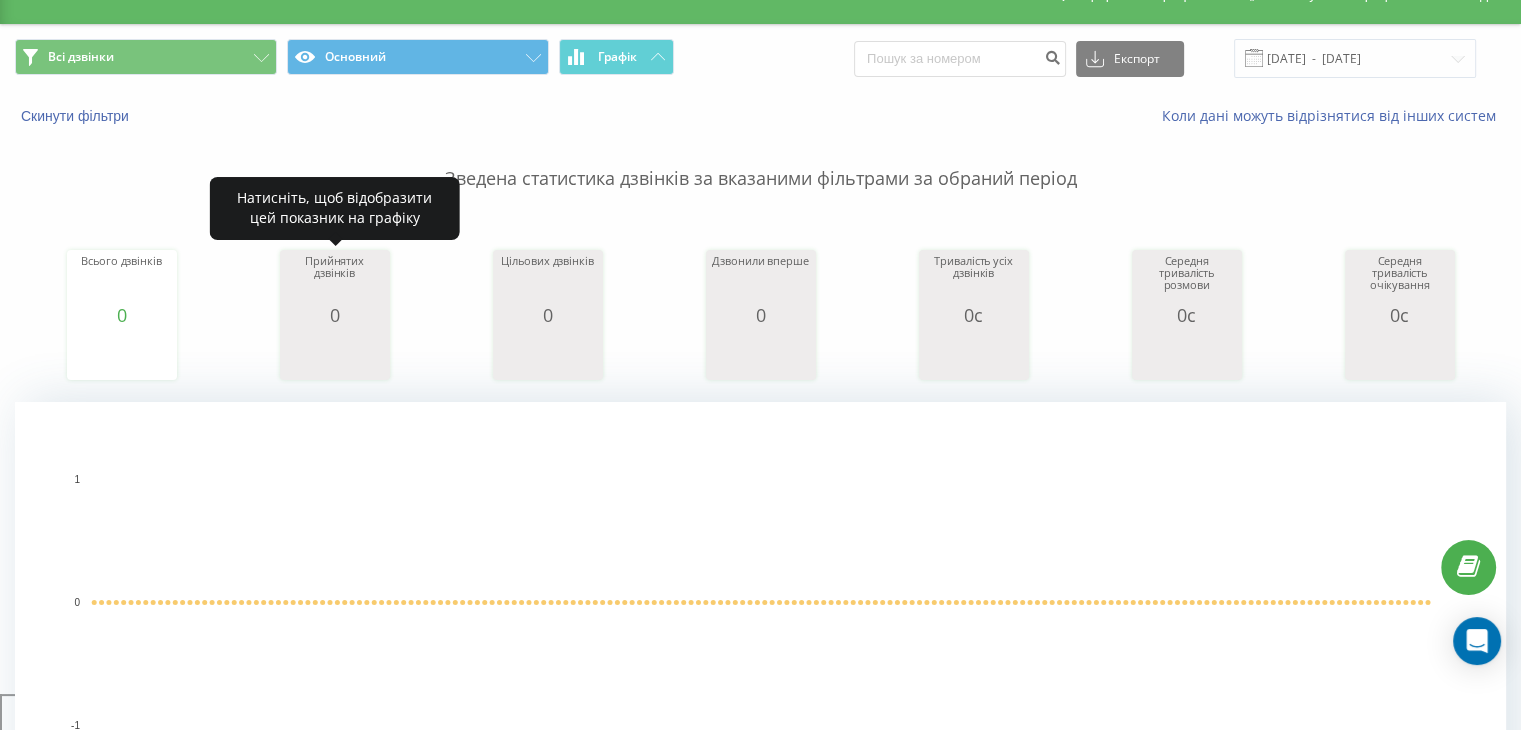 scroll, scrollTop: 0, scrollLeft: 0, axis: both 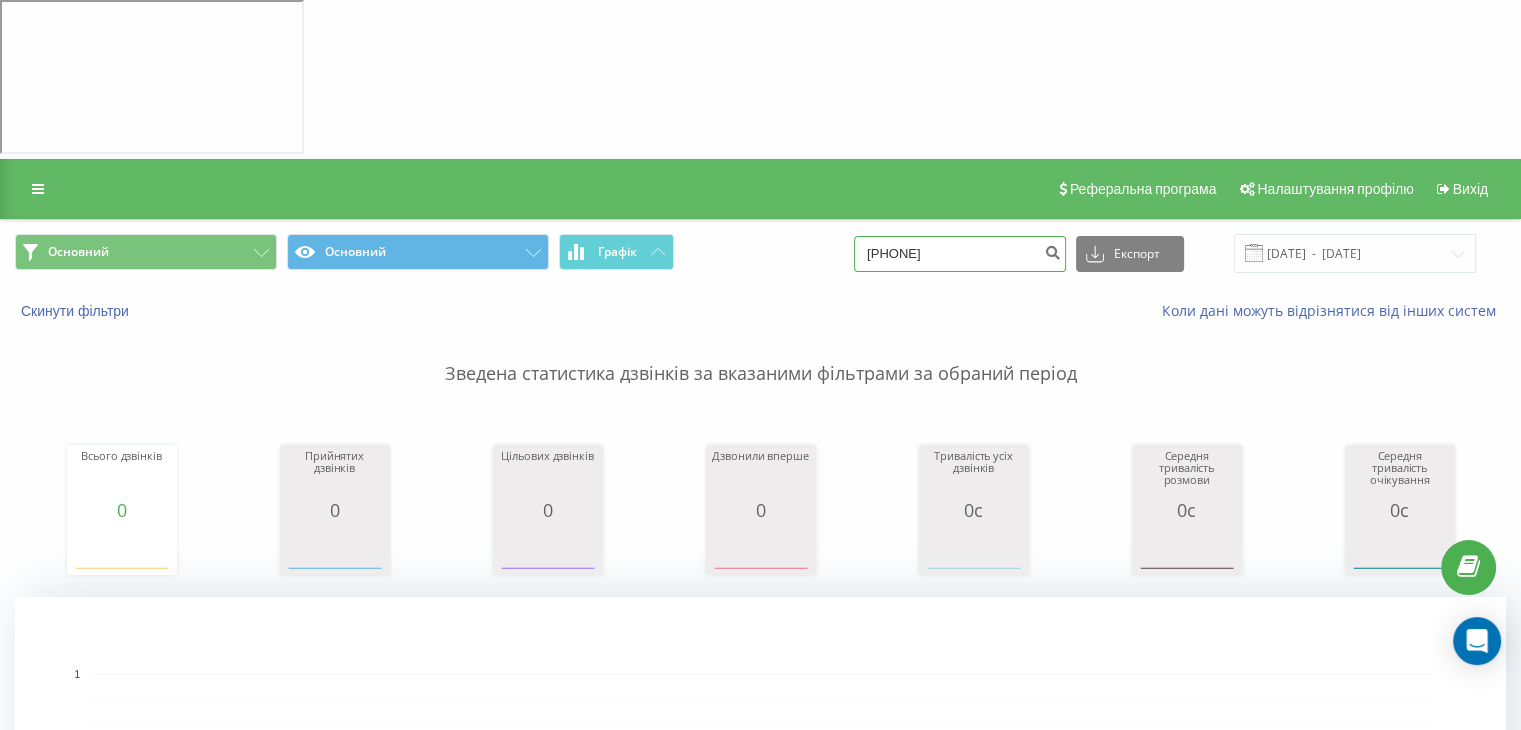 click on "[PHONE]" at bounding box center [960, 254] 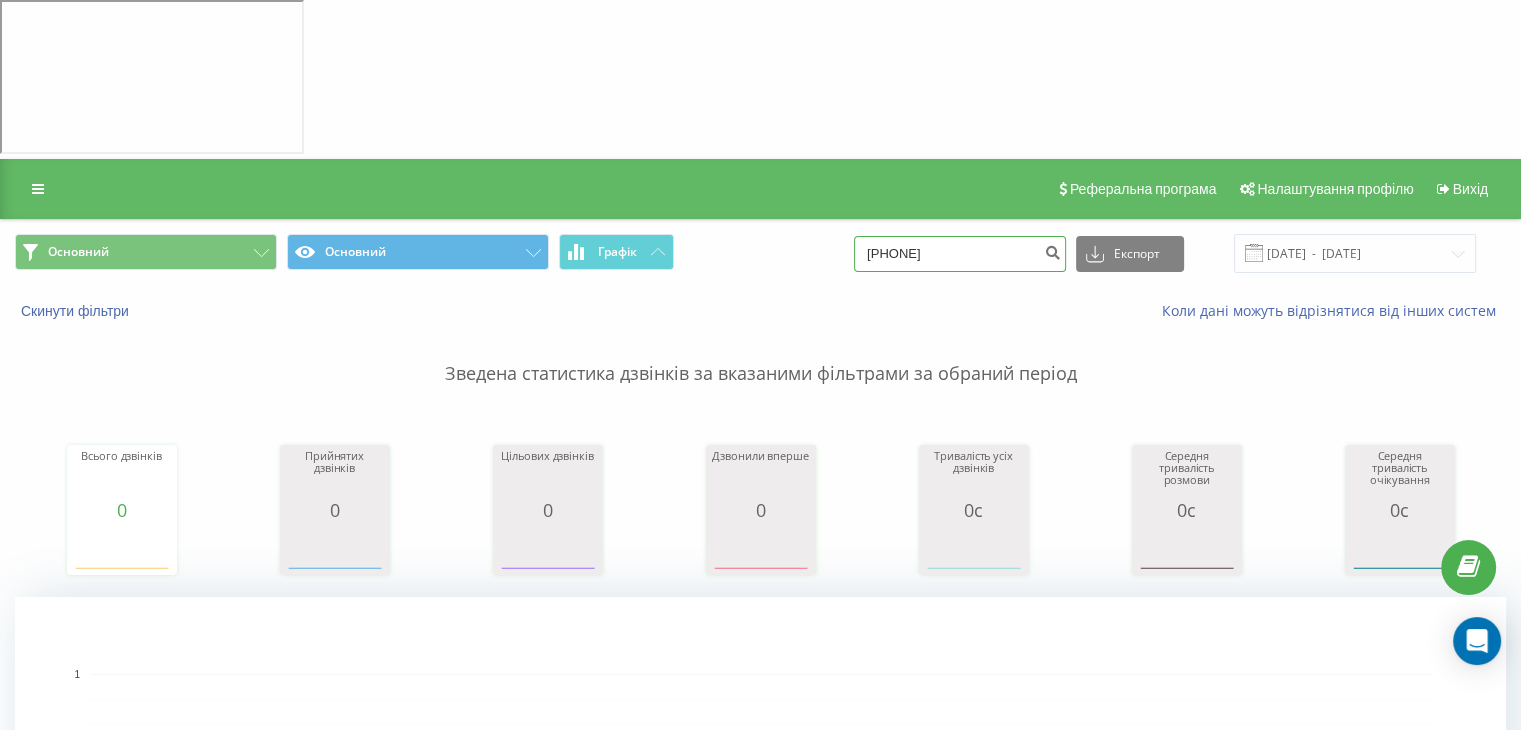 drag, startPoint x: 904, startPoint y: 93, endPoint x: 827, endPoint y: 111, distance: 79.07591 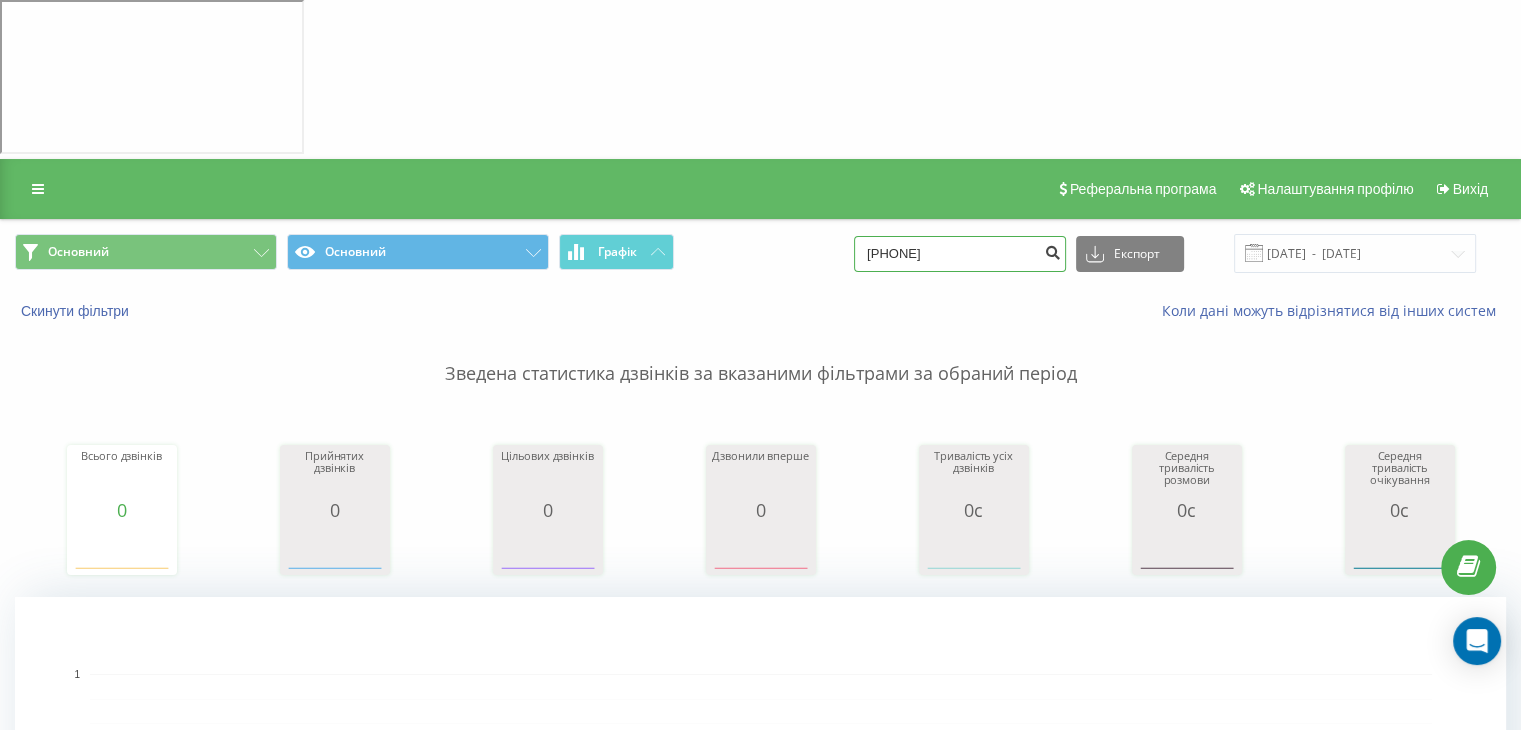 type on "[PHONE]" 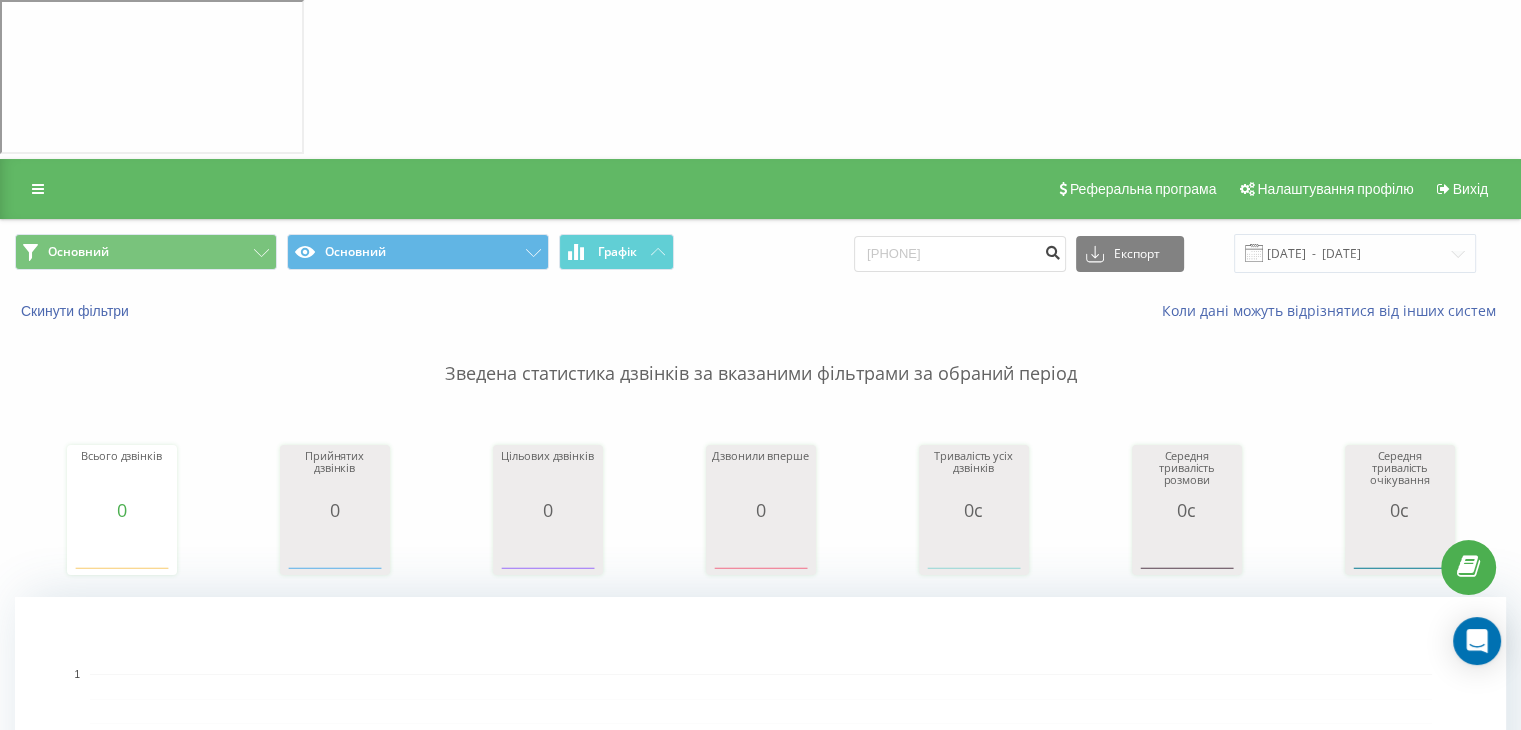 drag, startPoint x: 1059, startPoint y: 95, endPoint x: 1069, endPoint y: 93, distance: 10.198039 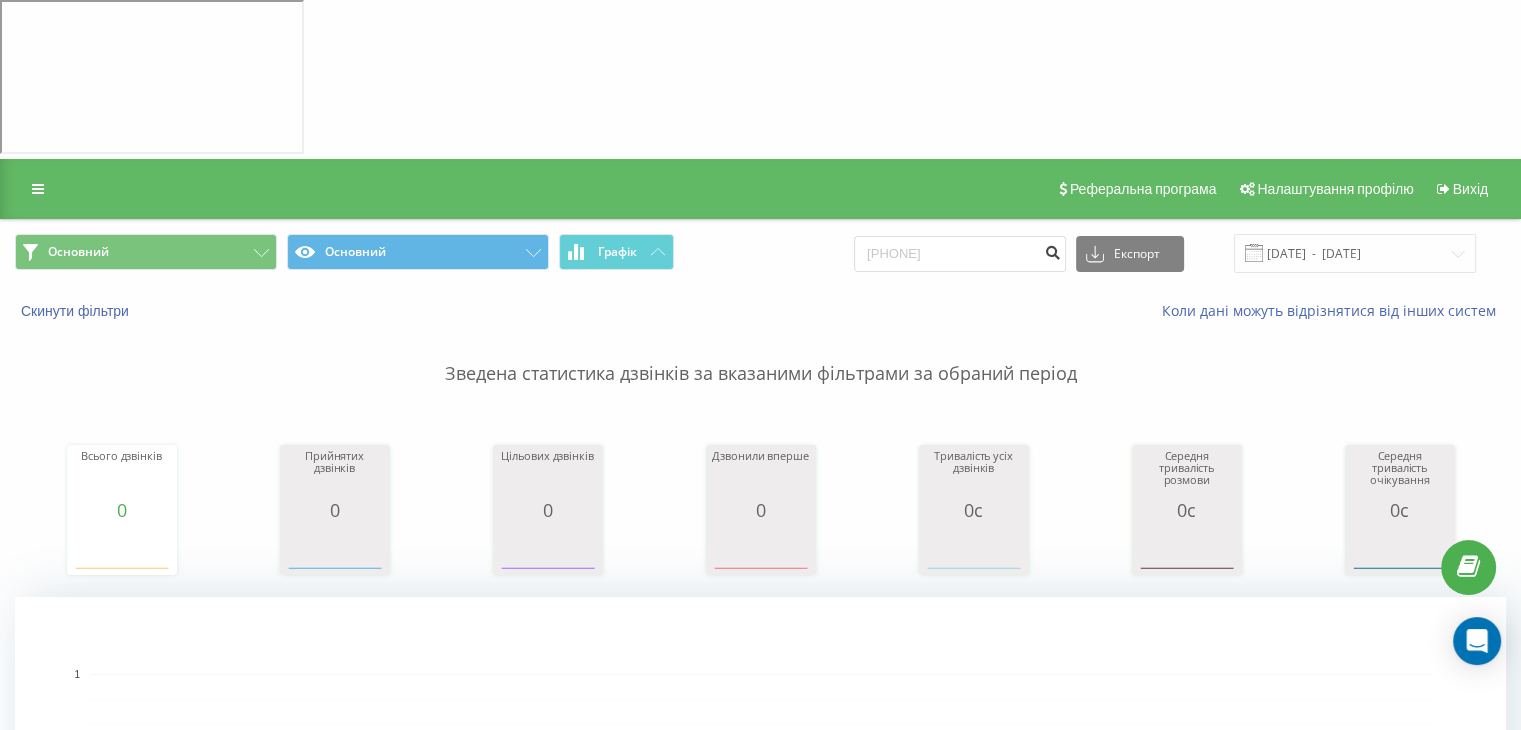click at bounding box center (1052, 250) 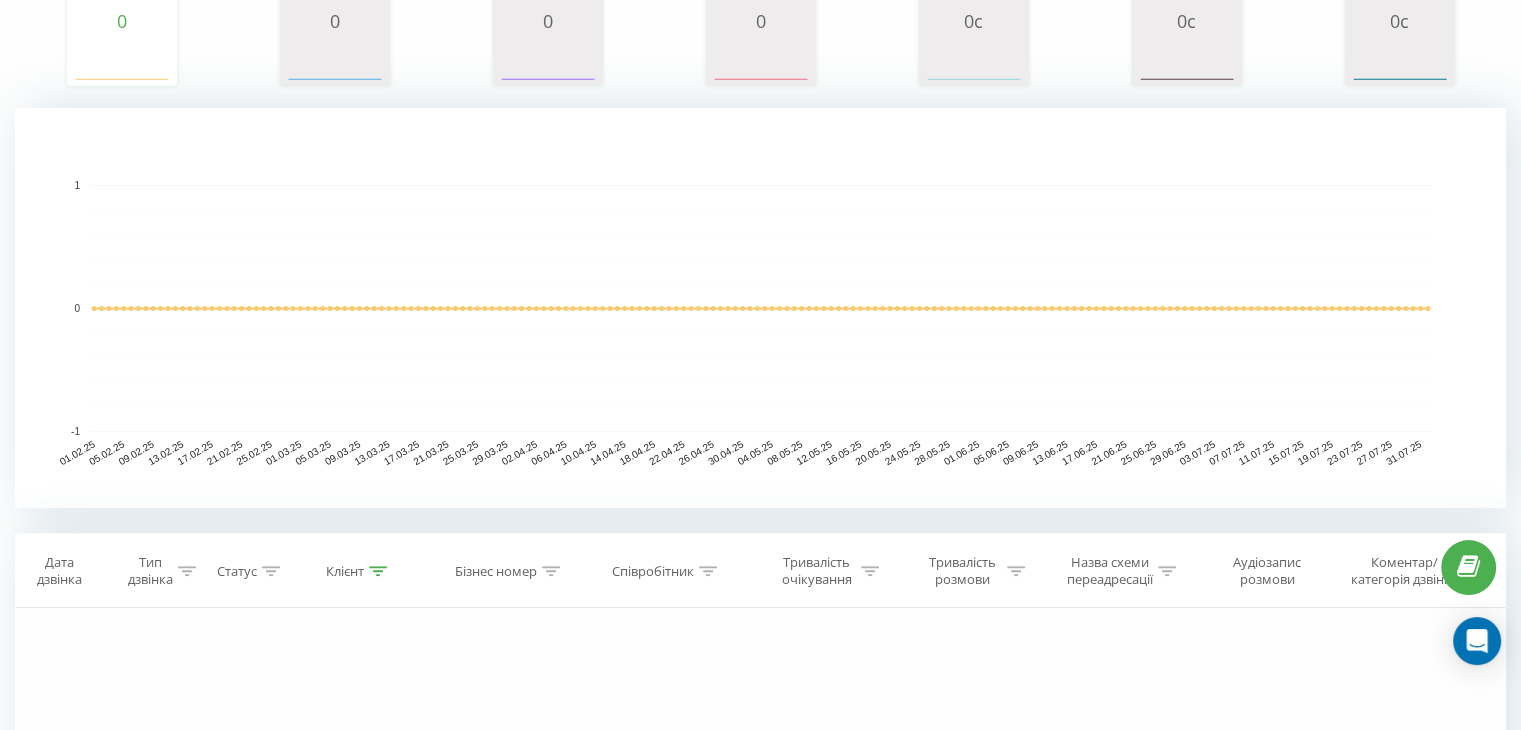 scroll, scrollTop: 500, scrollLeft: 0, axis: vertical 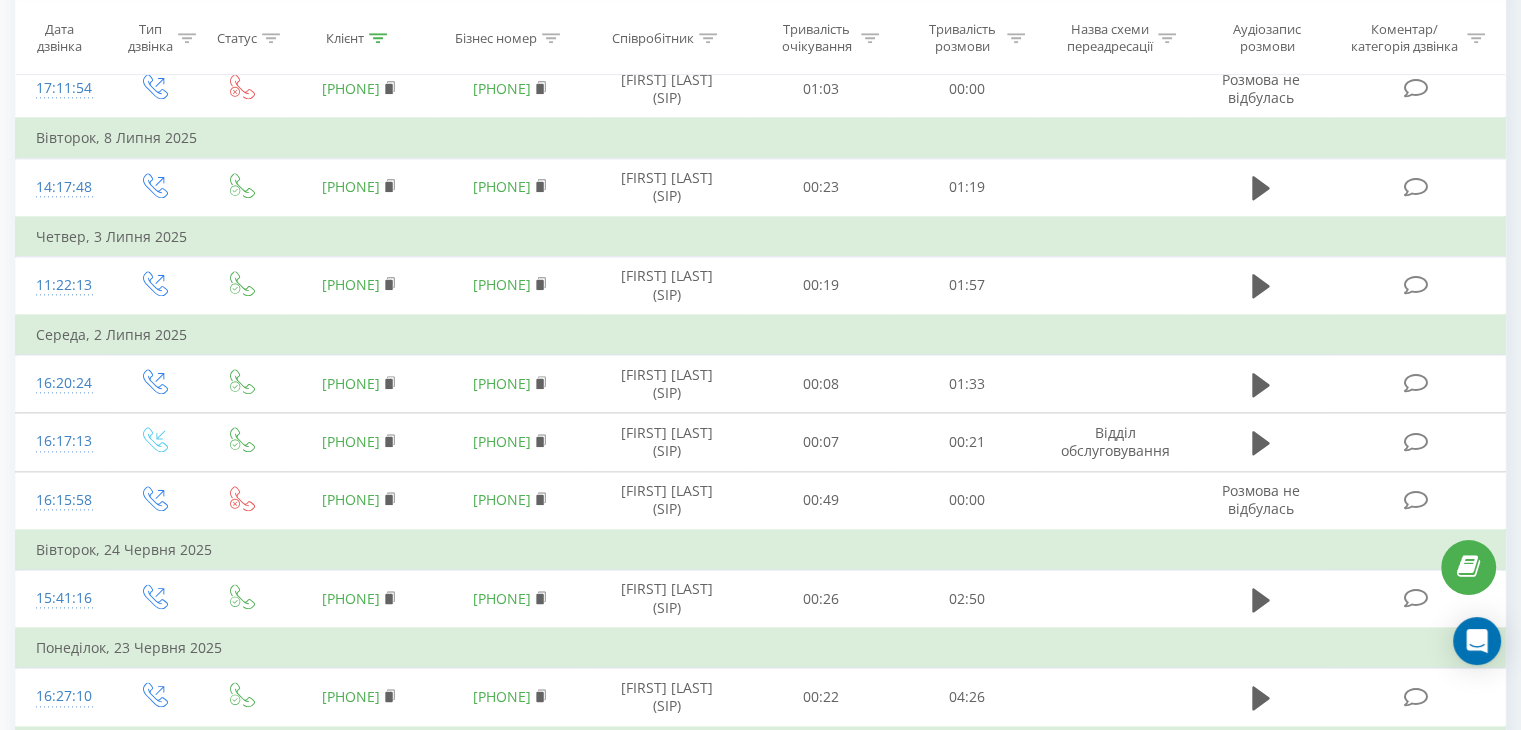 click on "2" at bounding box center [1359, 870] 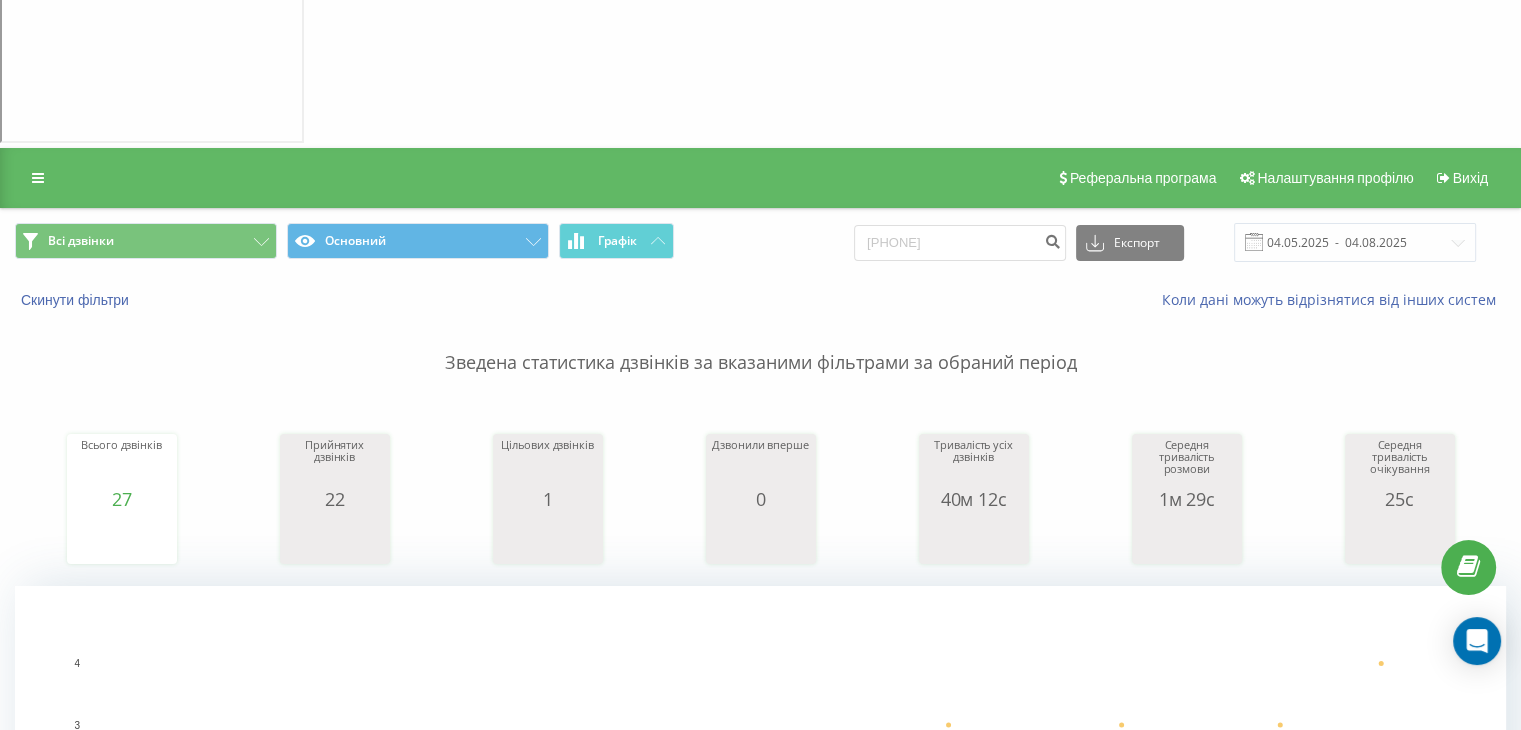 scroll, scrollTop: 0, scrollLeft: 0, axis: both 